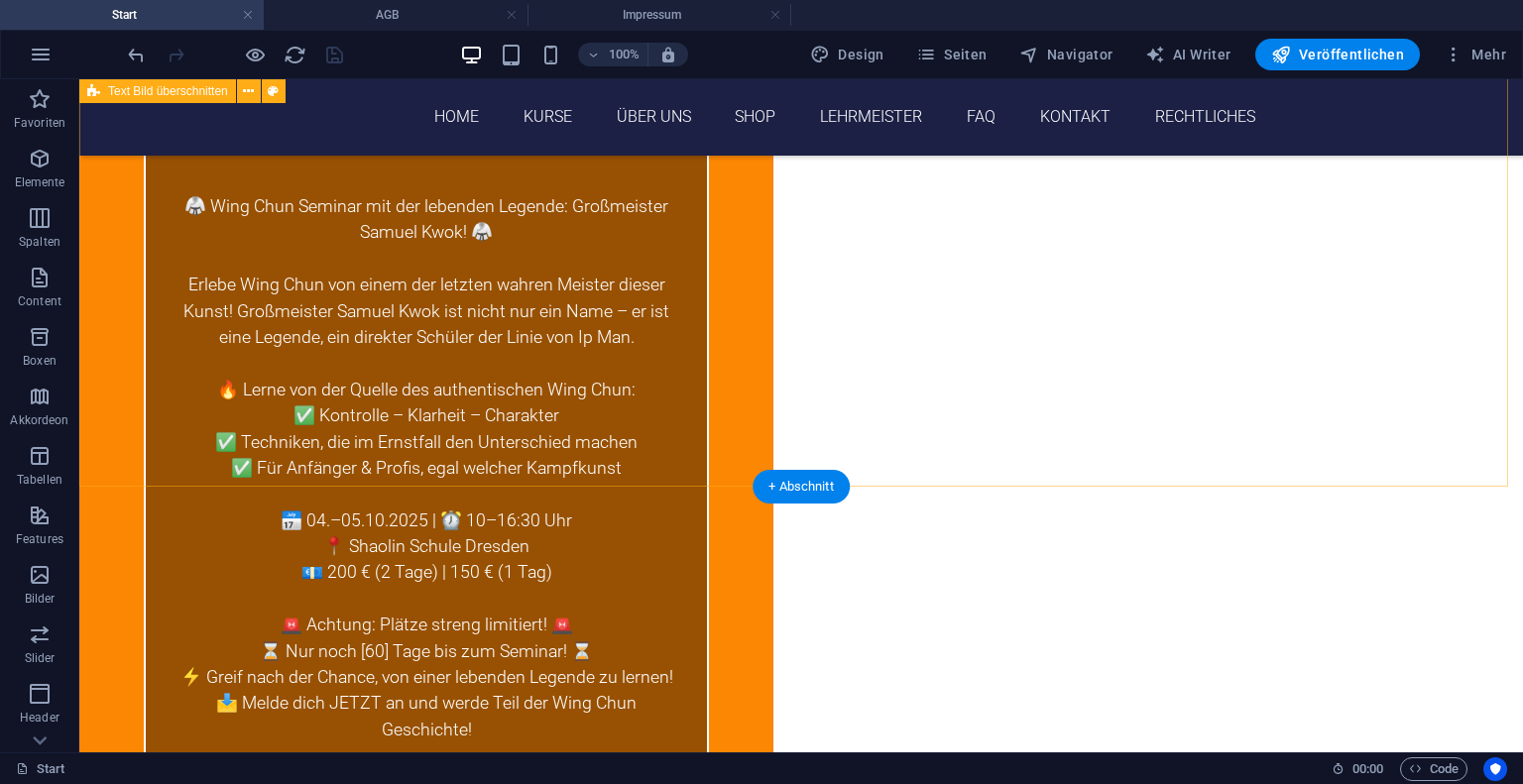 scroll, scrollTop: 3258, scrollLeft: 0, axis: vertical 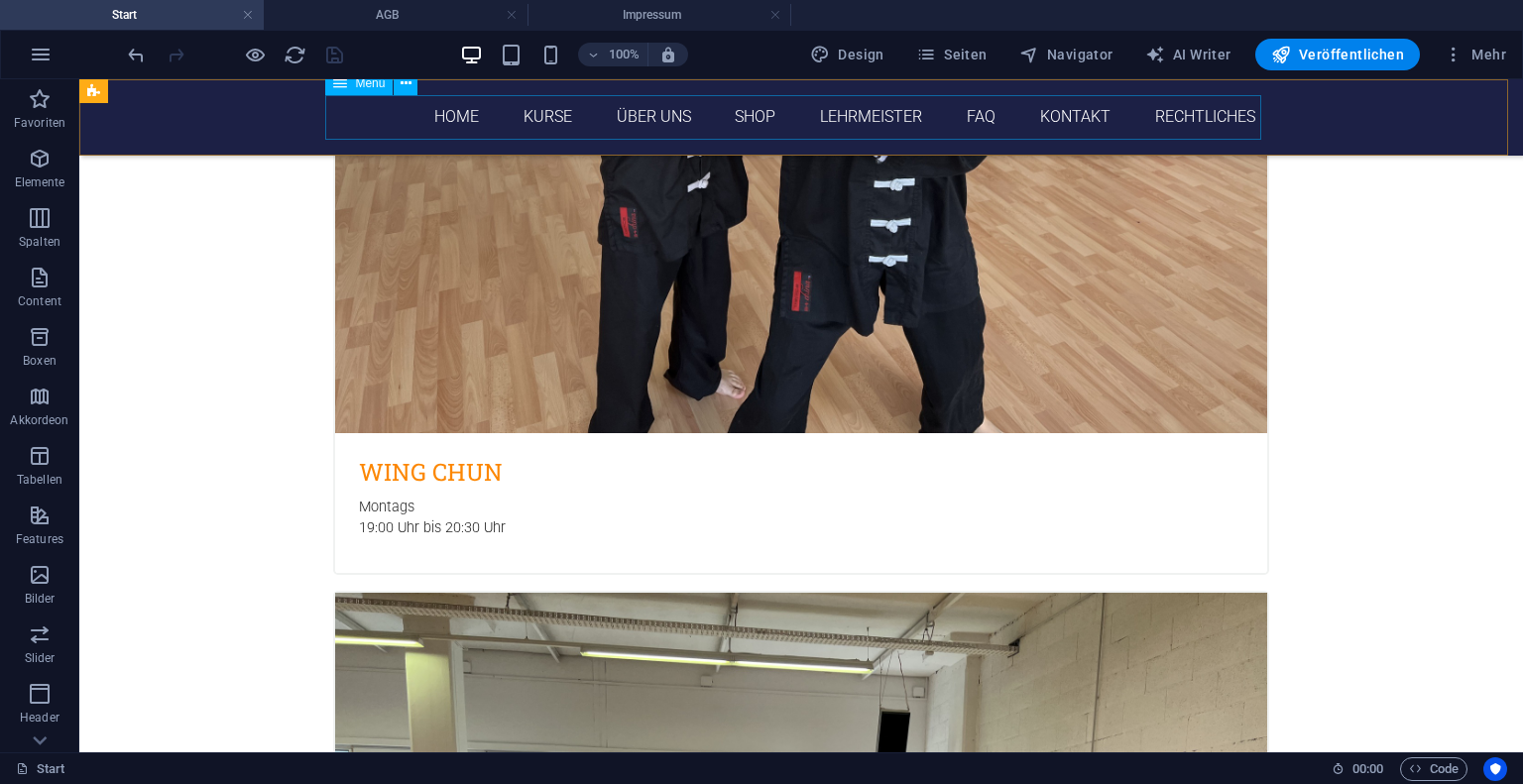 click on "Home Kurse Über uns Shop Lehrmeister FAQ Kontakt Rechtliches" at bounding box center [801, 117] 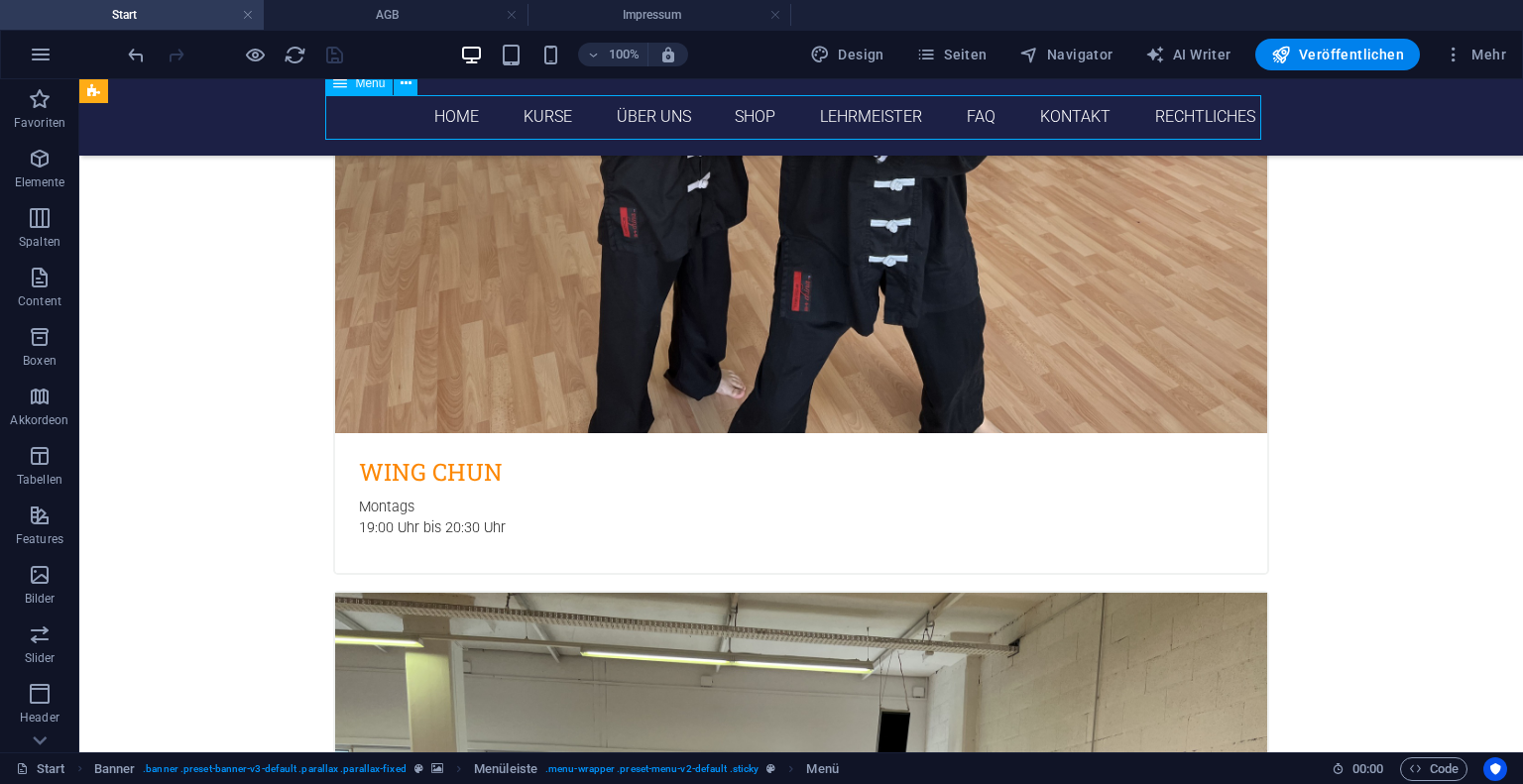 click on "Home Kurse Über uns Shop Lehrmeister FAQ Kontakt Rechtliches" at bounding box center (801, 117) 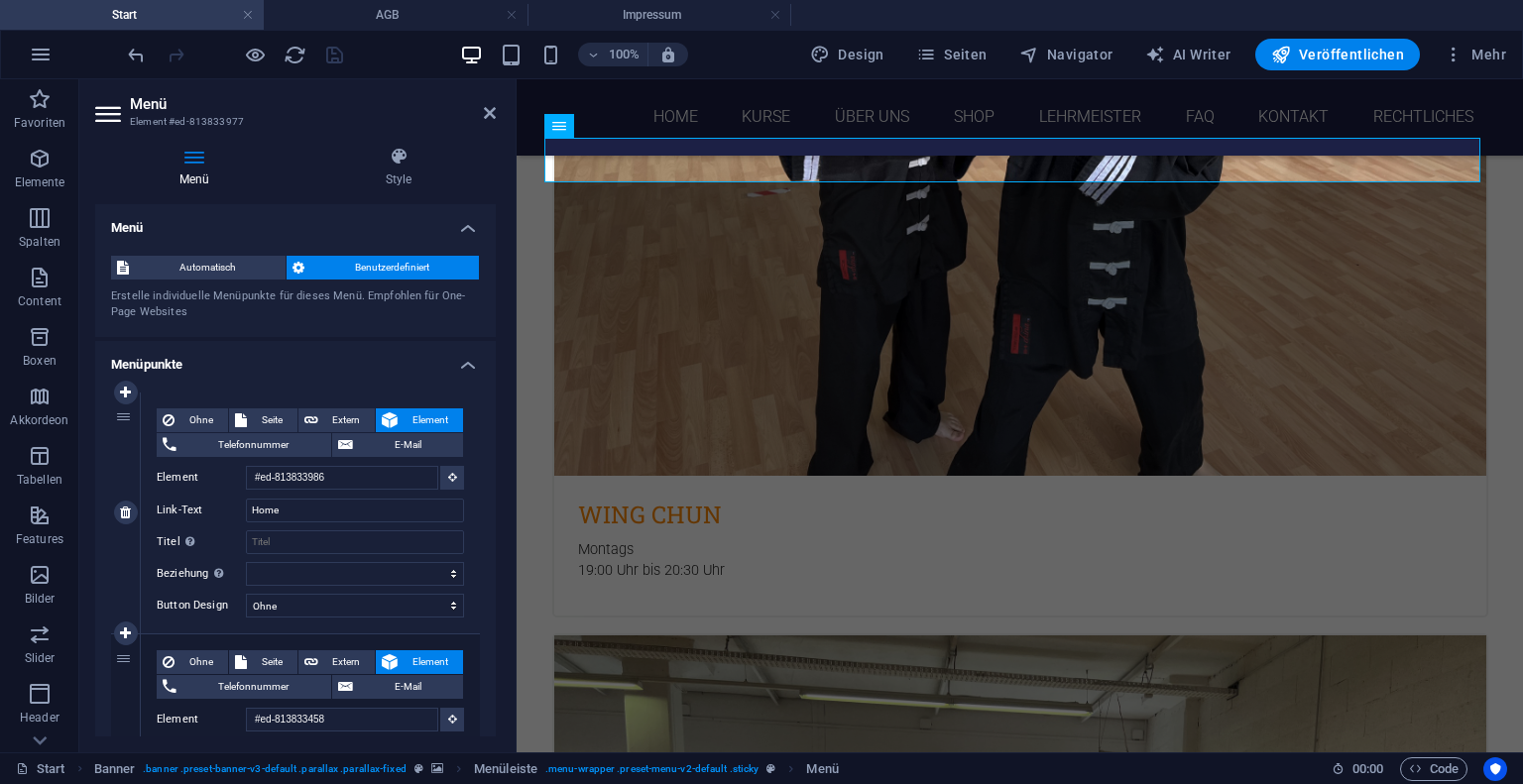 scroll, scrollTop: 3182, scrollLeft: 0, axis: vertical 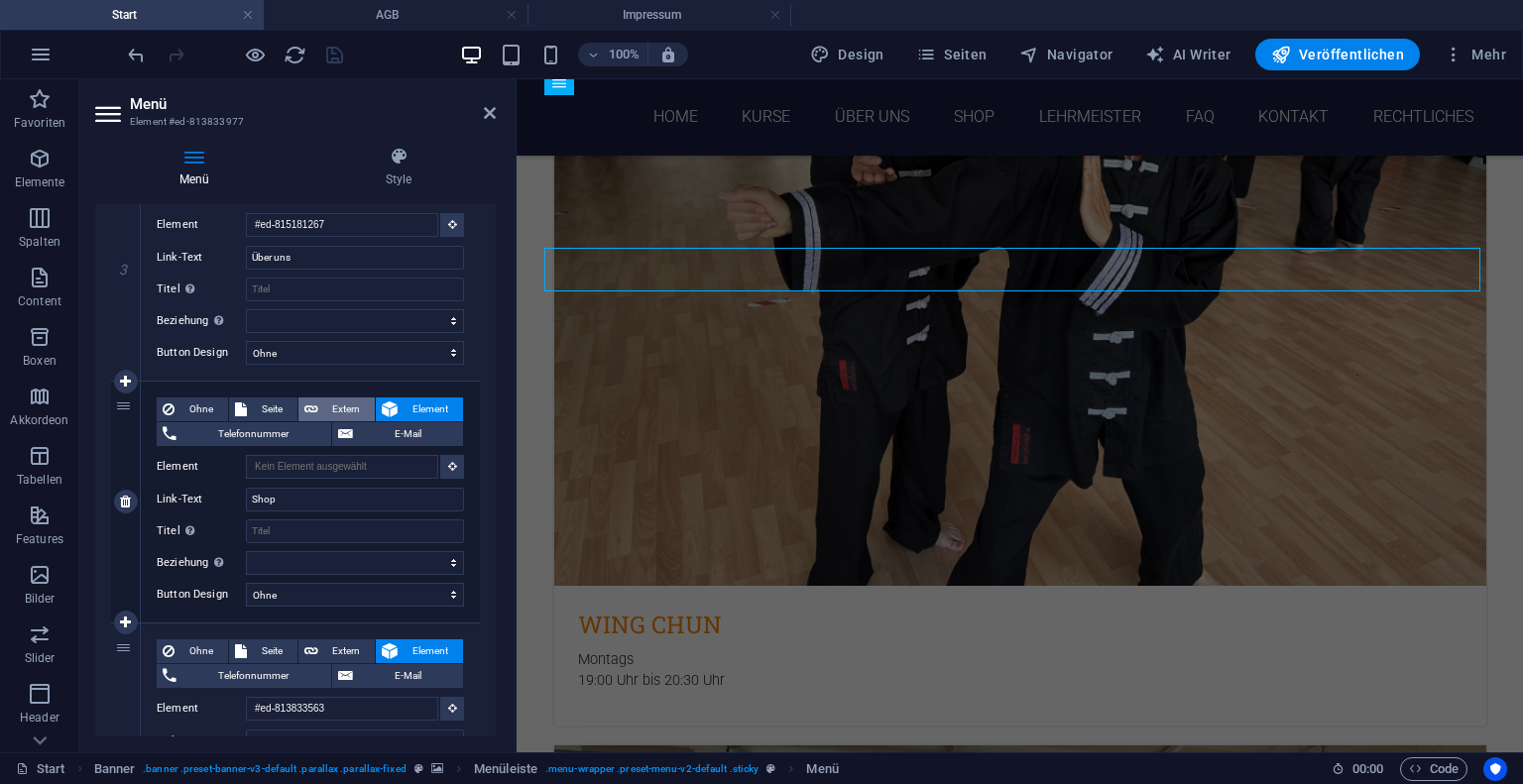 click on "Extern" at bounding box center [347, 409] 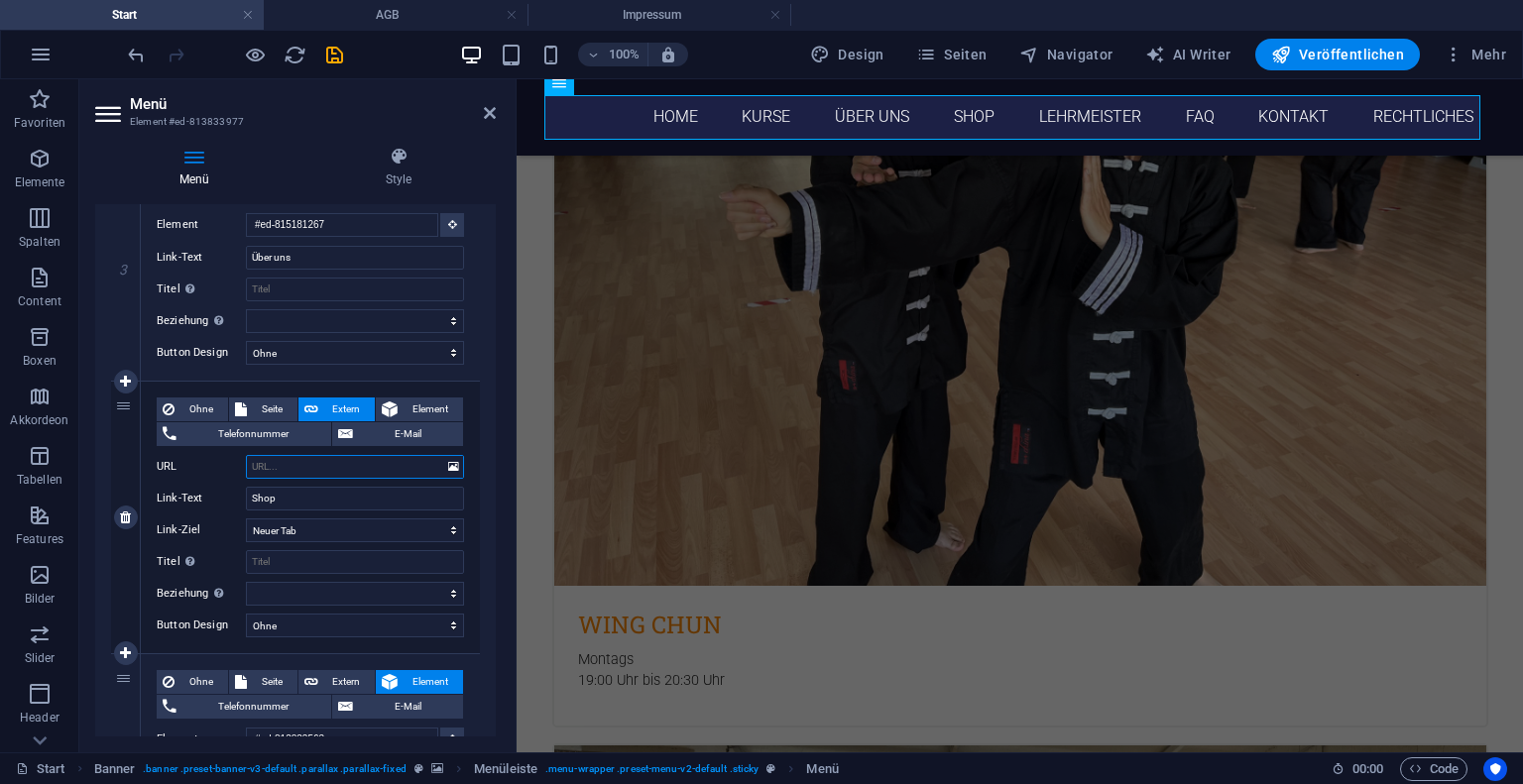 paste on "shaolin-schule-dresden.sumupstore.com" 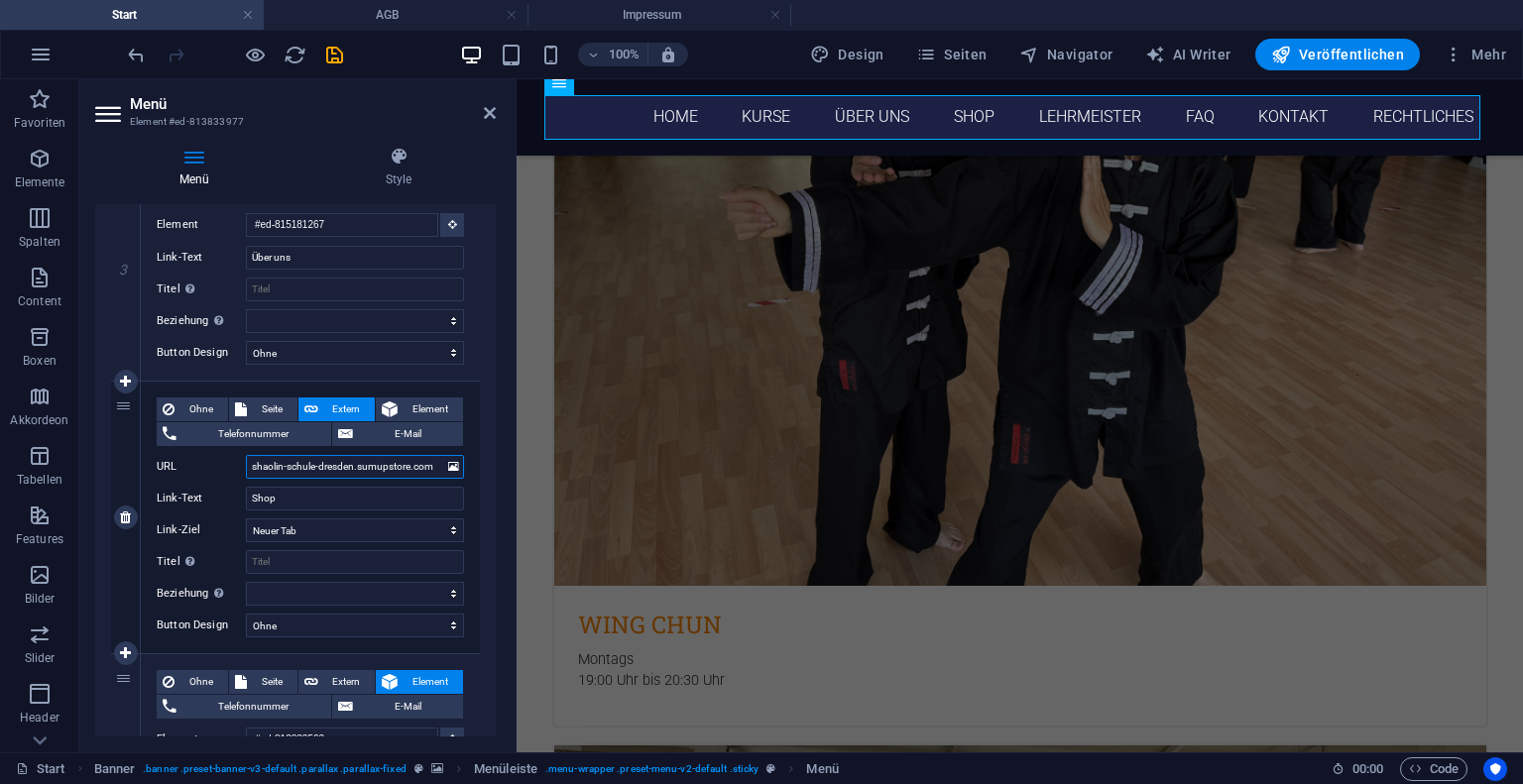select 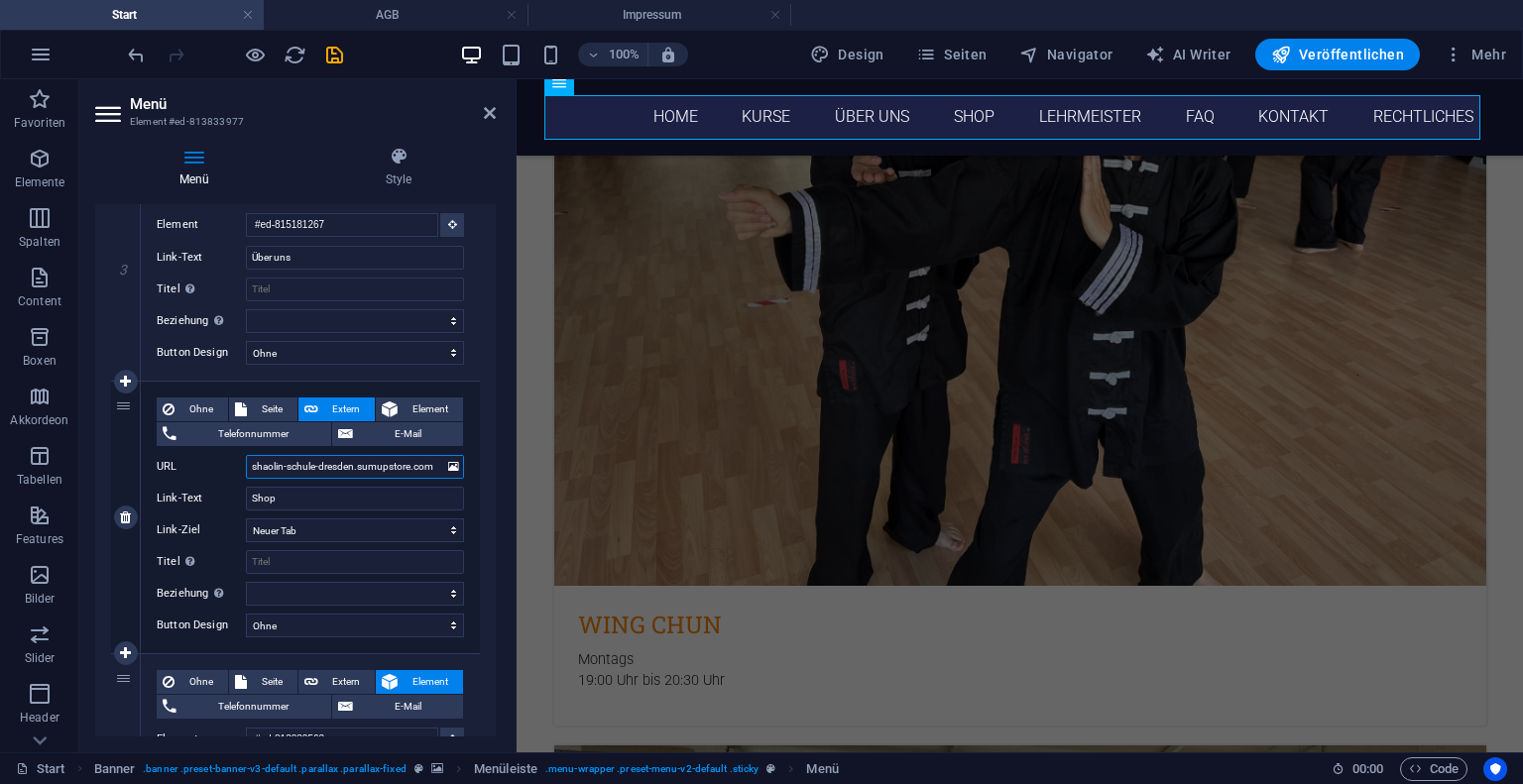 select 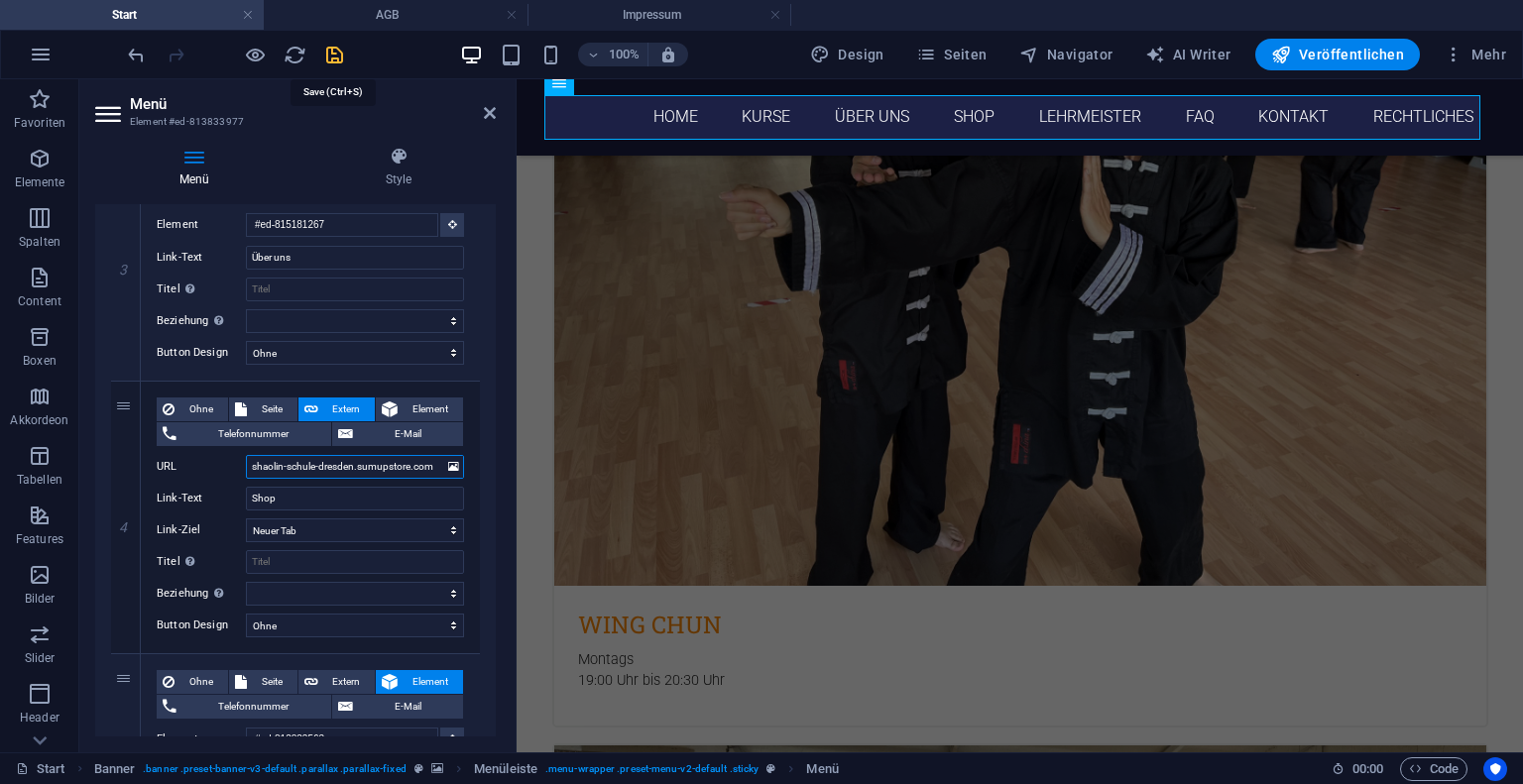 type on "shaolin-schule-dresden.sumupstore.com" 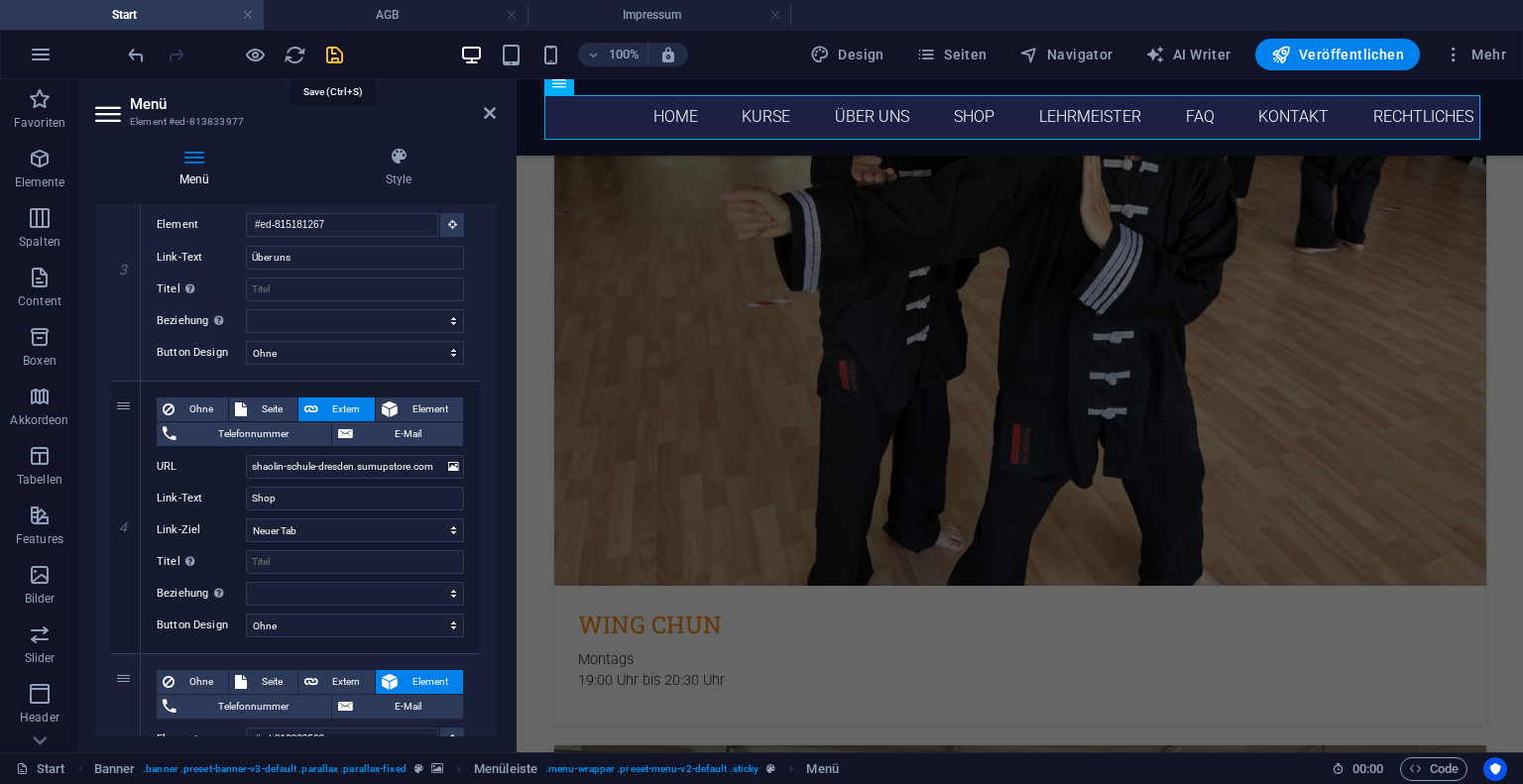 click at bounding box center (334, 55) 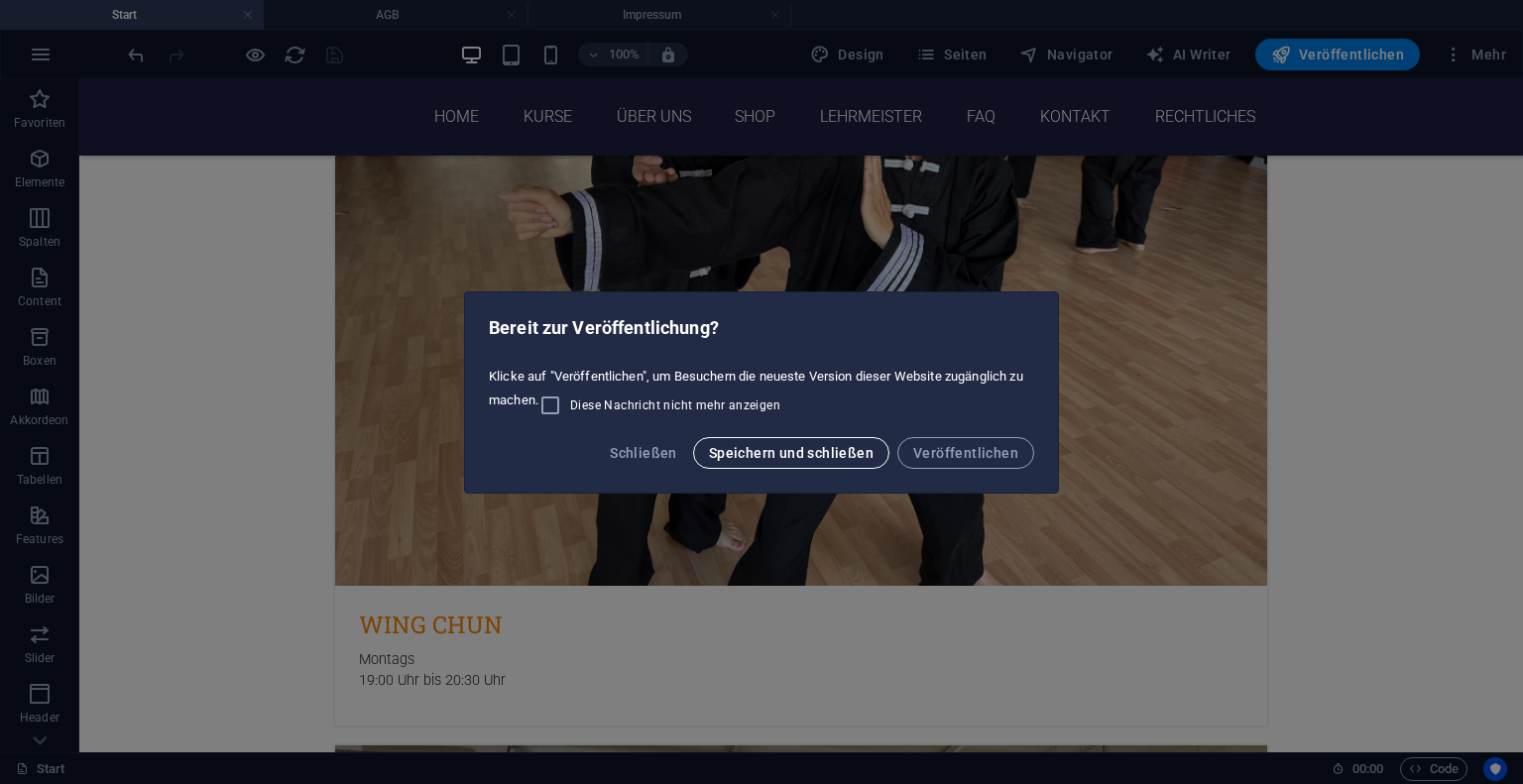 click on "Speichern und schließen" at bounding box center (791, 453) 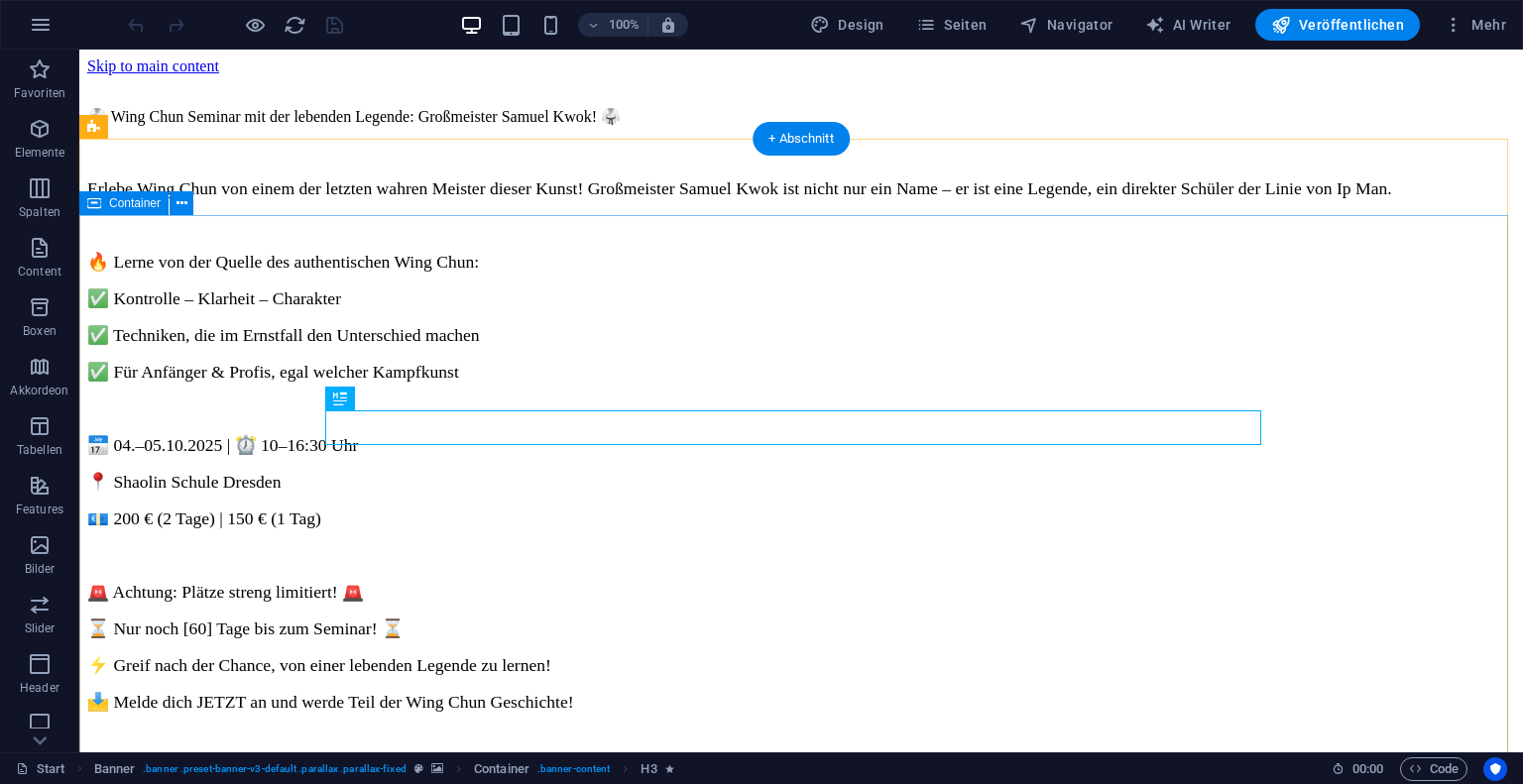 scroll, scrollTop: 705, scrollLeft: 0, axis: vertical 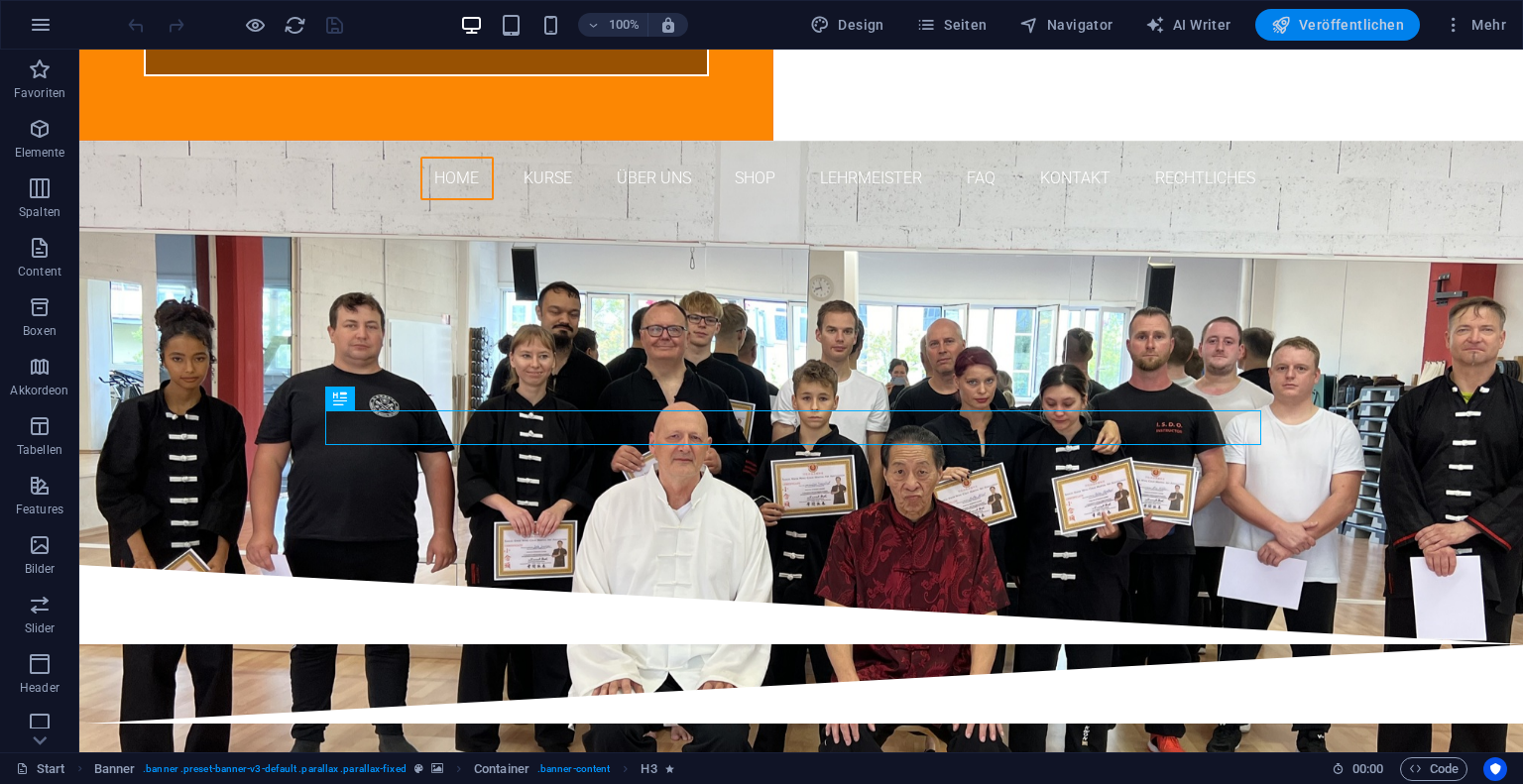 click on "Veröffentlichen" at bounding box center (1338, 25) 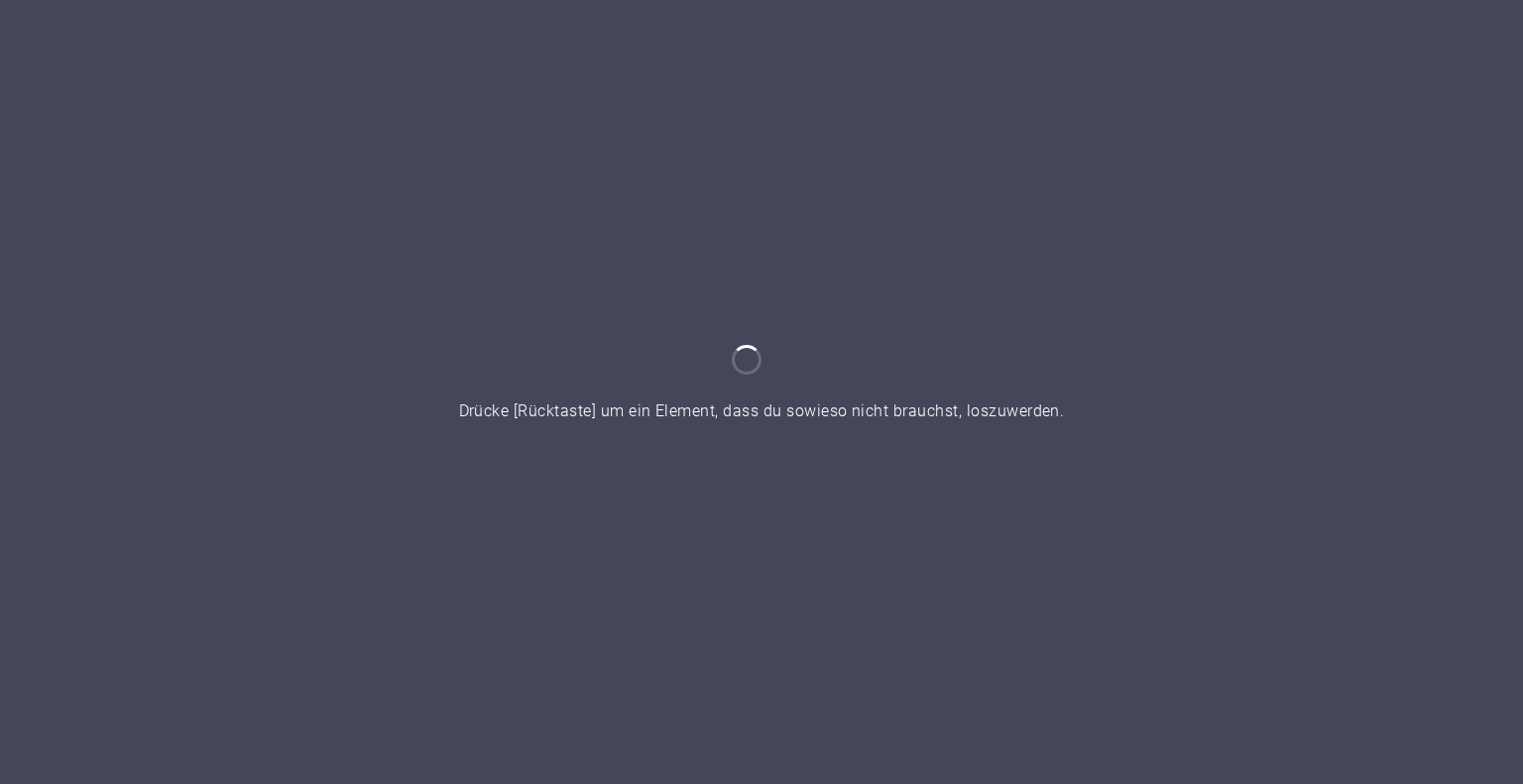 scroll, scrollTop: 0, scrollLeft: 0, axis: both 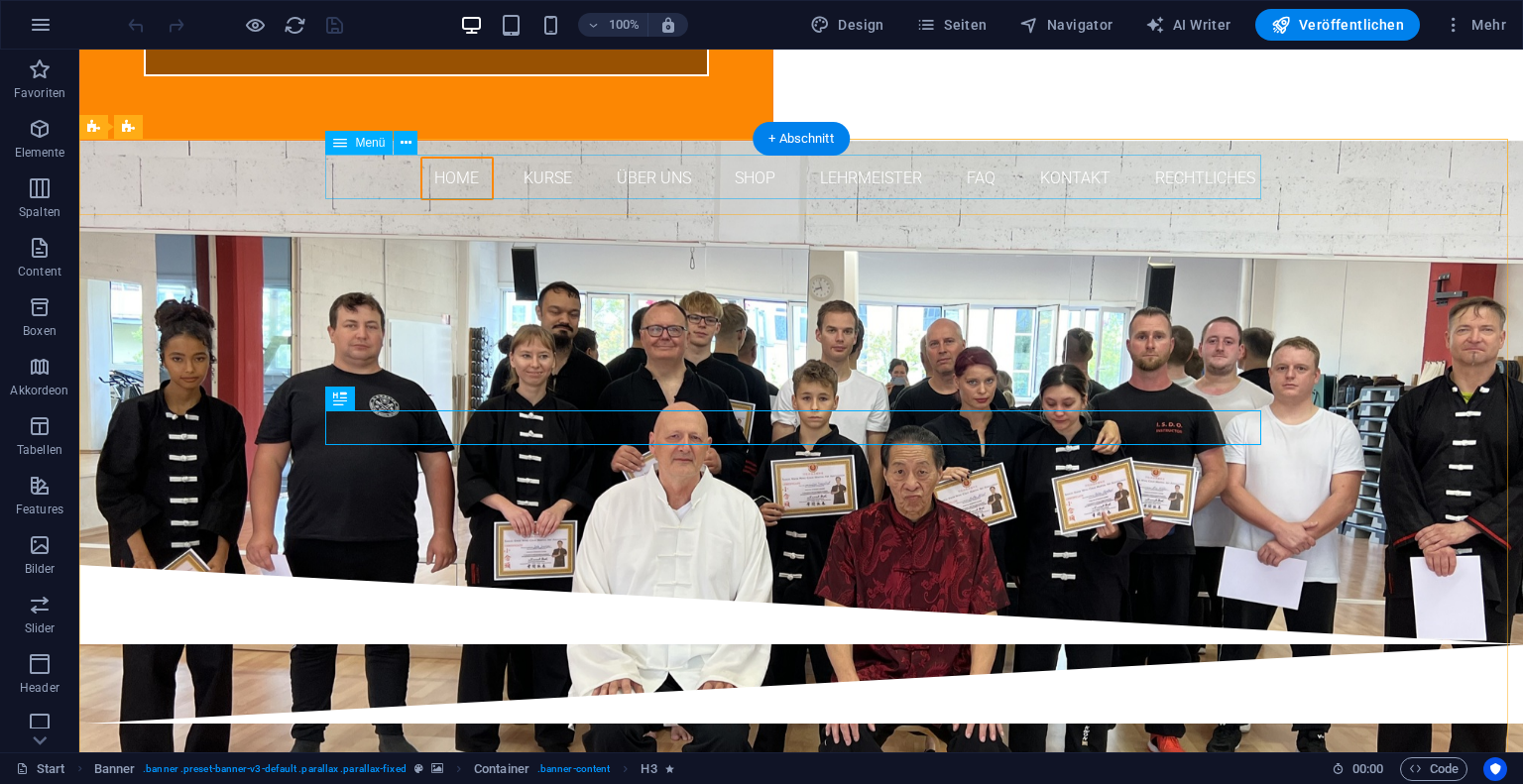 click on "Home Kurse Über uns Shop Lehrmeister FAQ Kontakt Rechtliches" at bounding box center [801, 178] 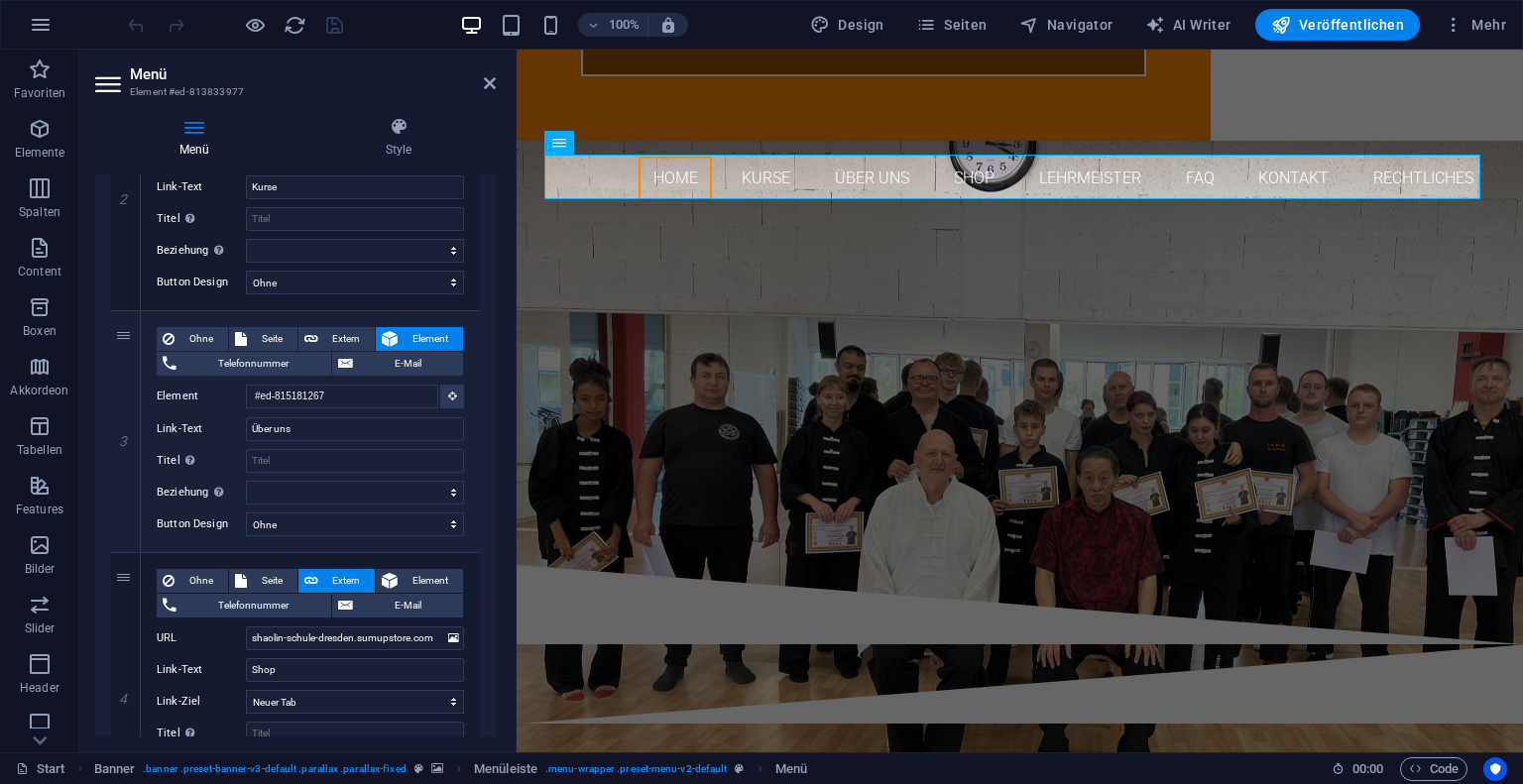 scroll, scrollTop: 755, scrollLeft: 0, axis: vertical 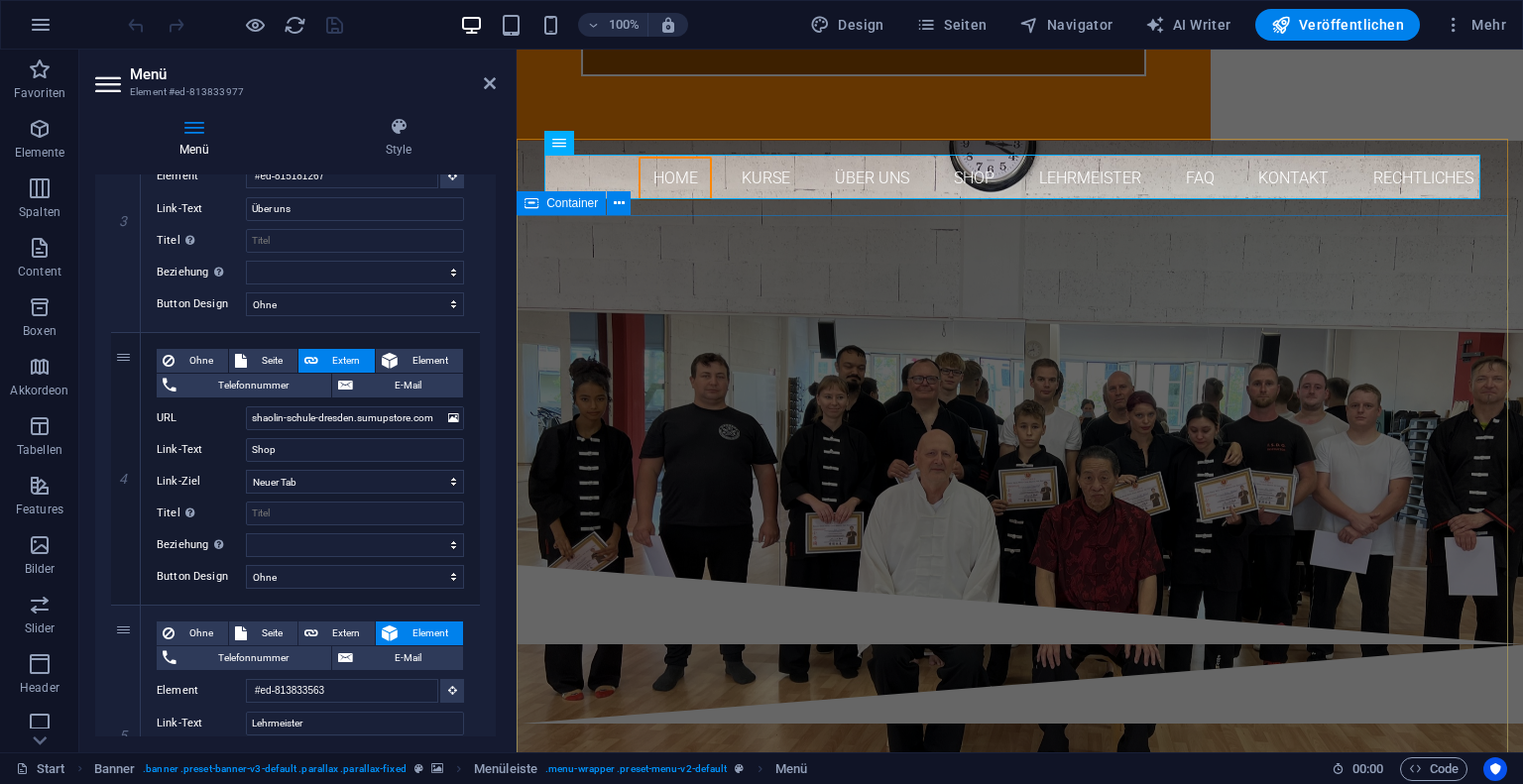 click on "Bist du bereit dafür? Shaolin Schule Dresden Unsere Termine" at bounding box center (1019, 391) 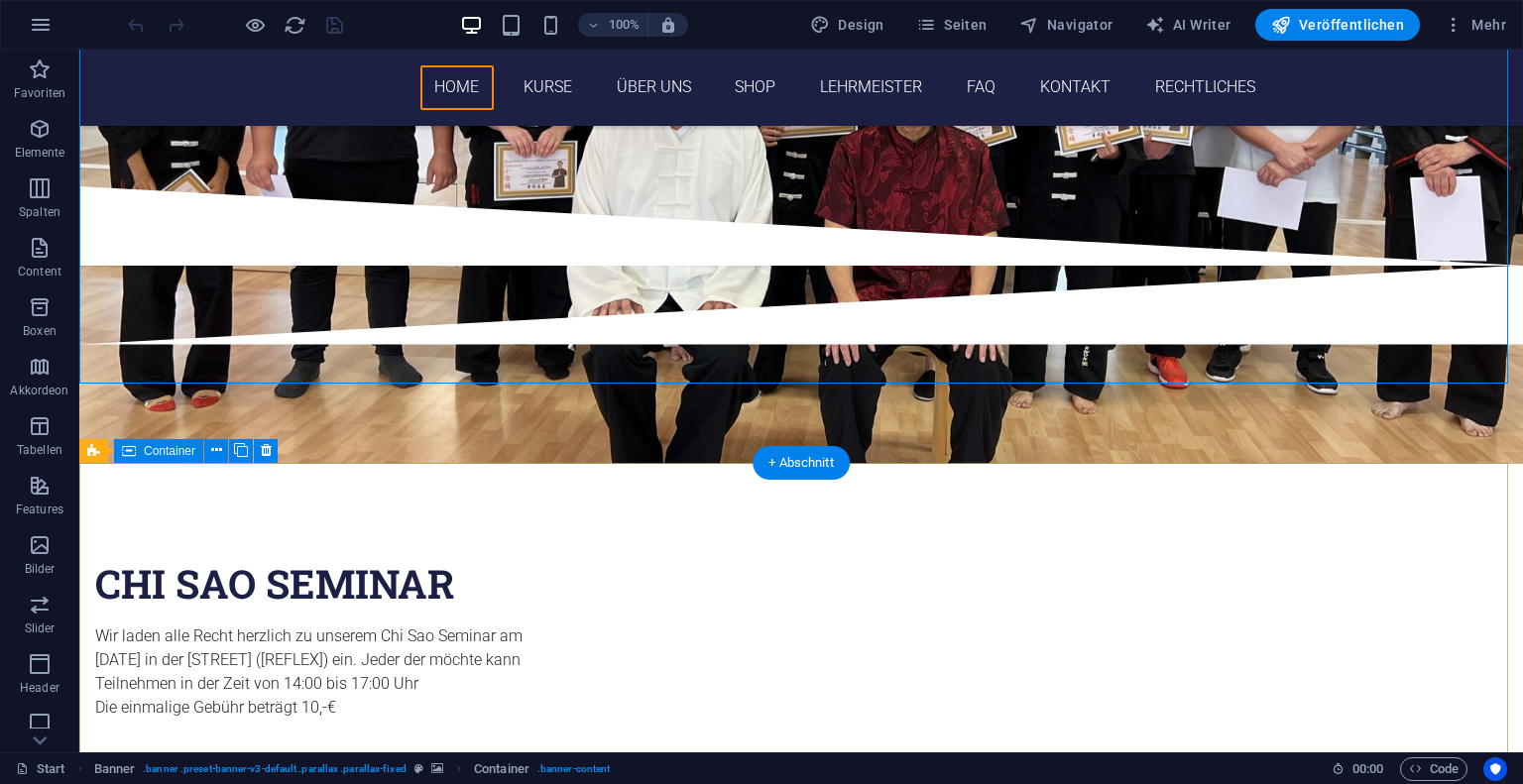 scroll, scrollTop: 1085, scrollLeft: 0, axis: vertical 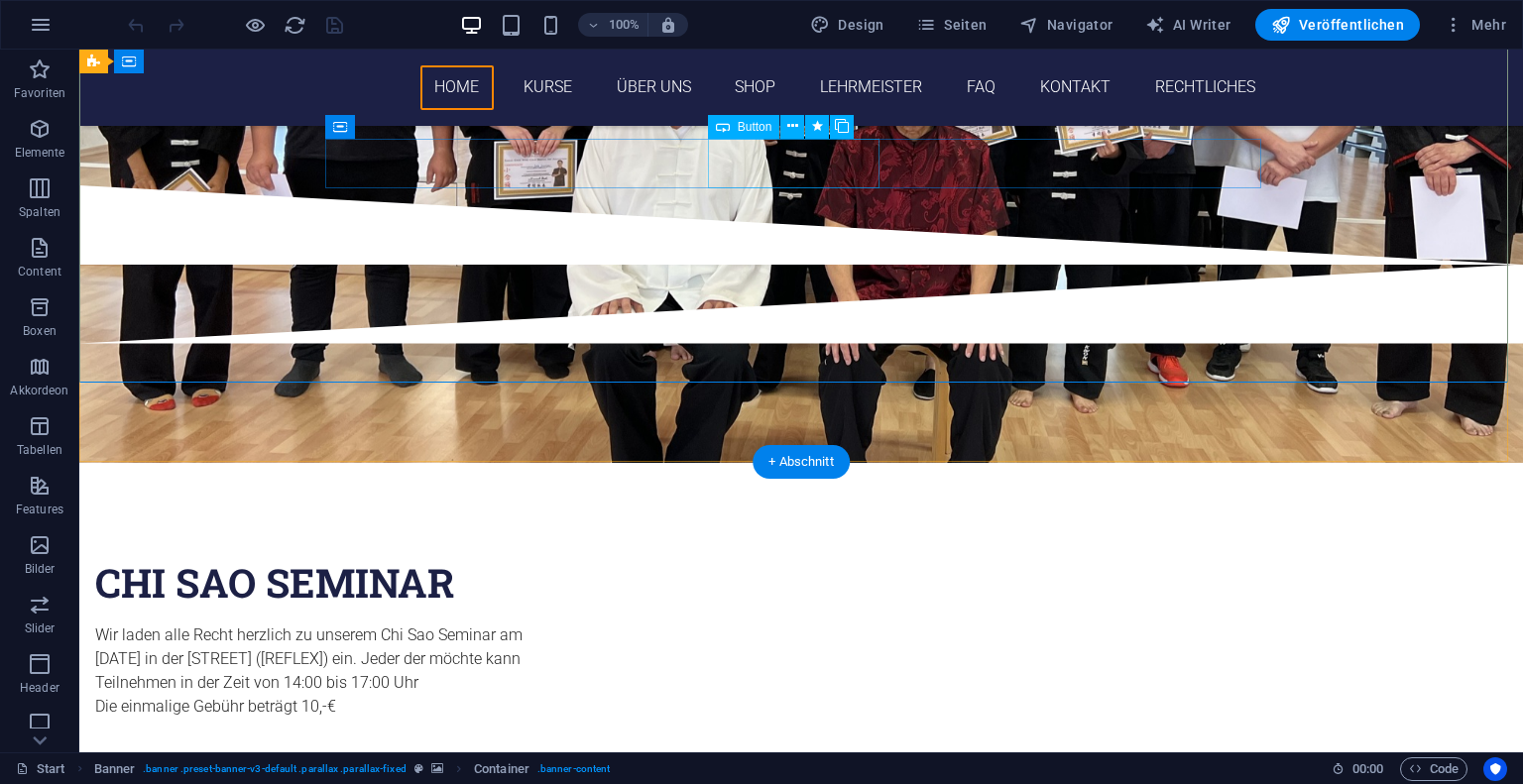 click on "Unsere Termine" at bounding box center [801, 65] 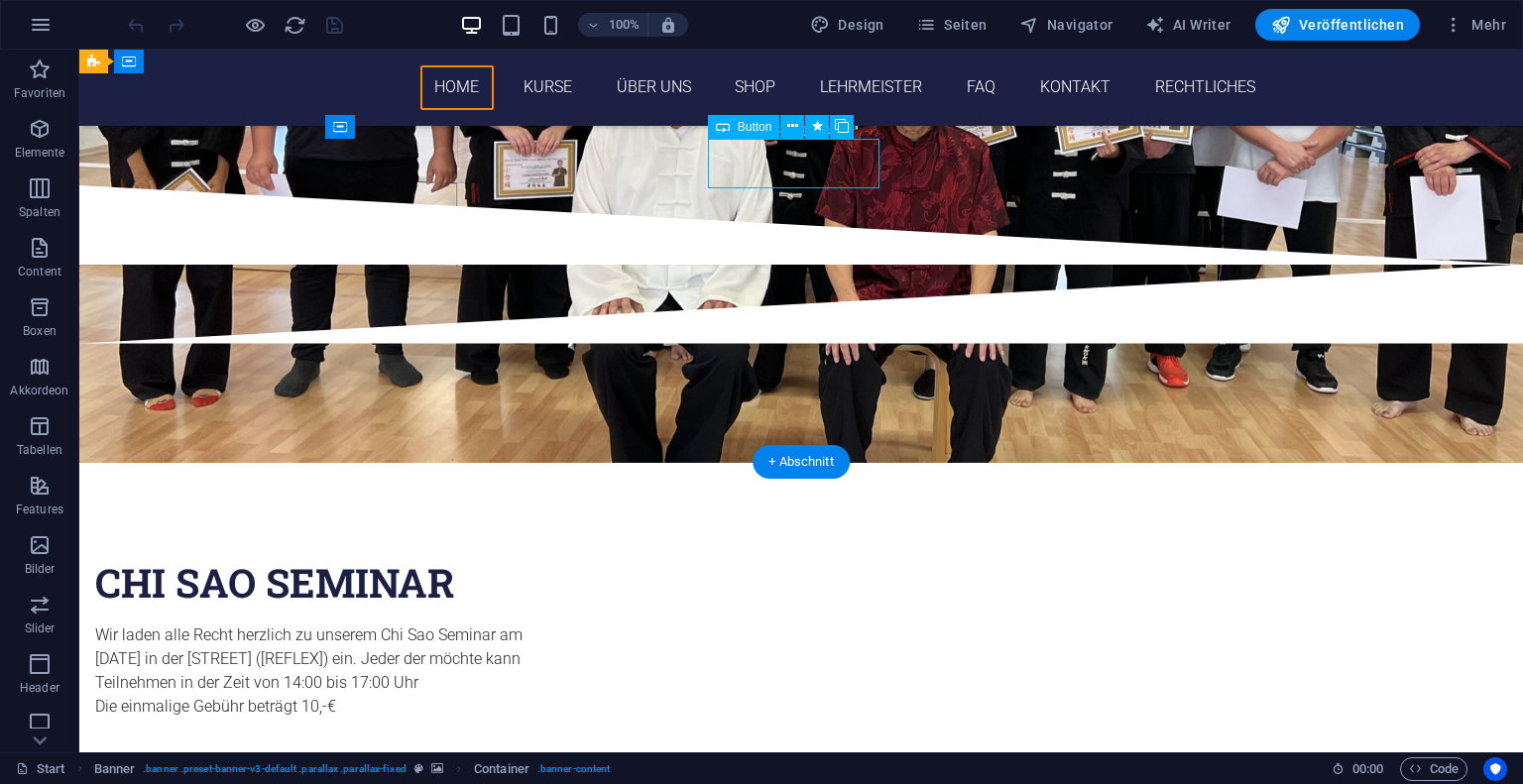 click on "Unsere Termine" at bounding box center [801, 65] 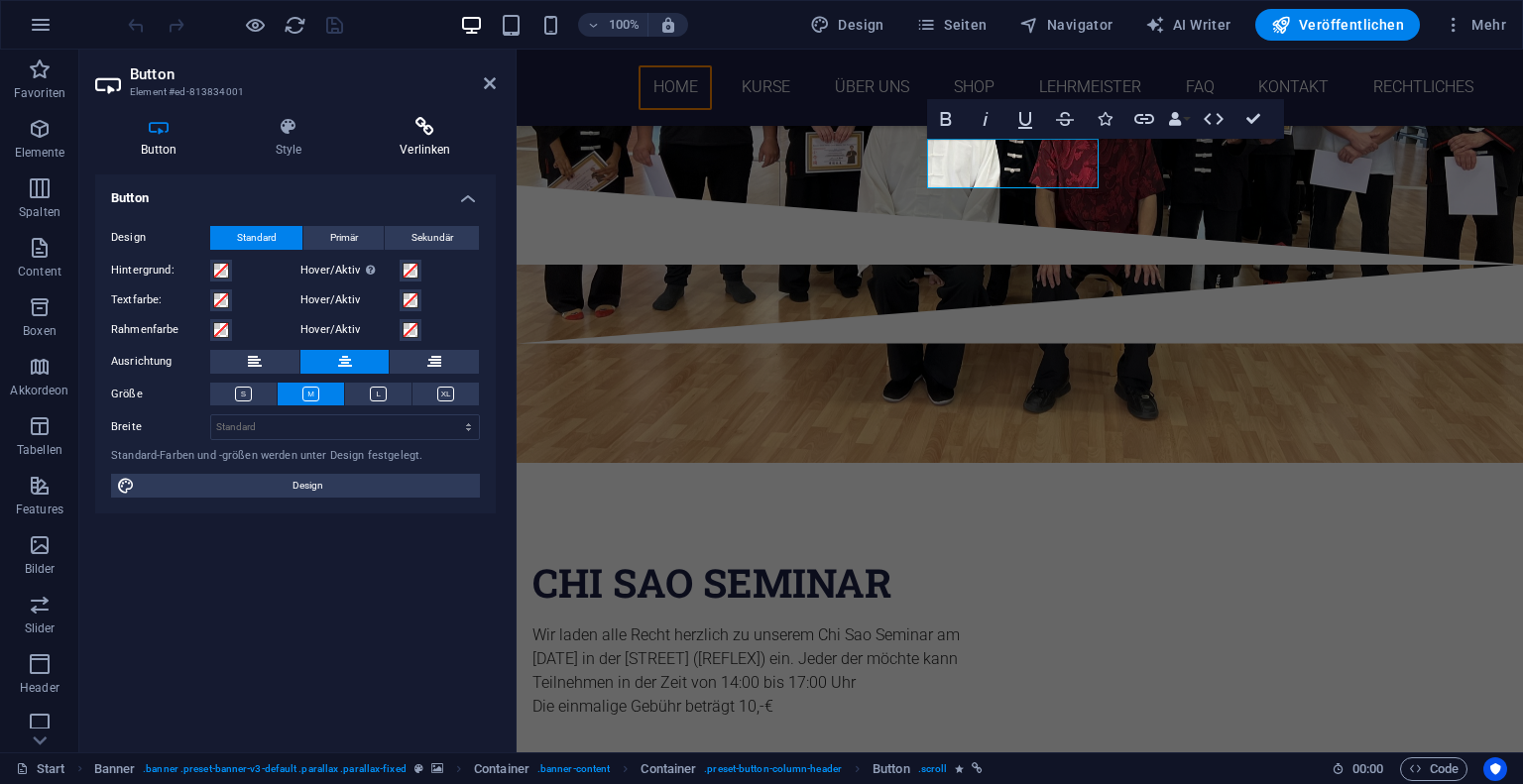 click at bounding box center [425, 127] 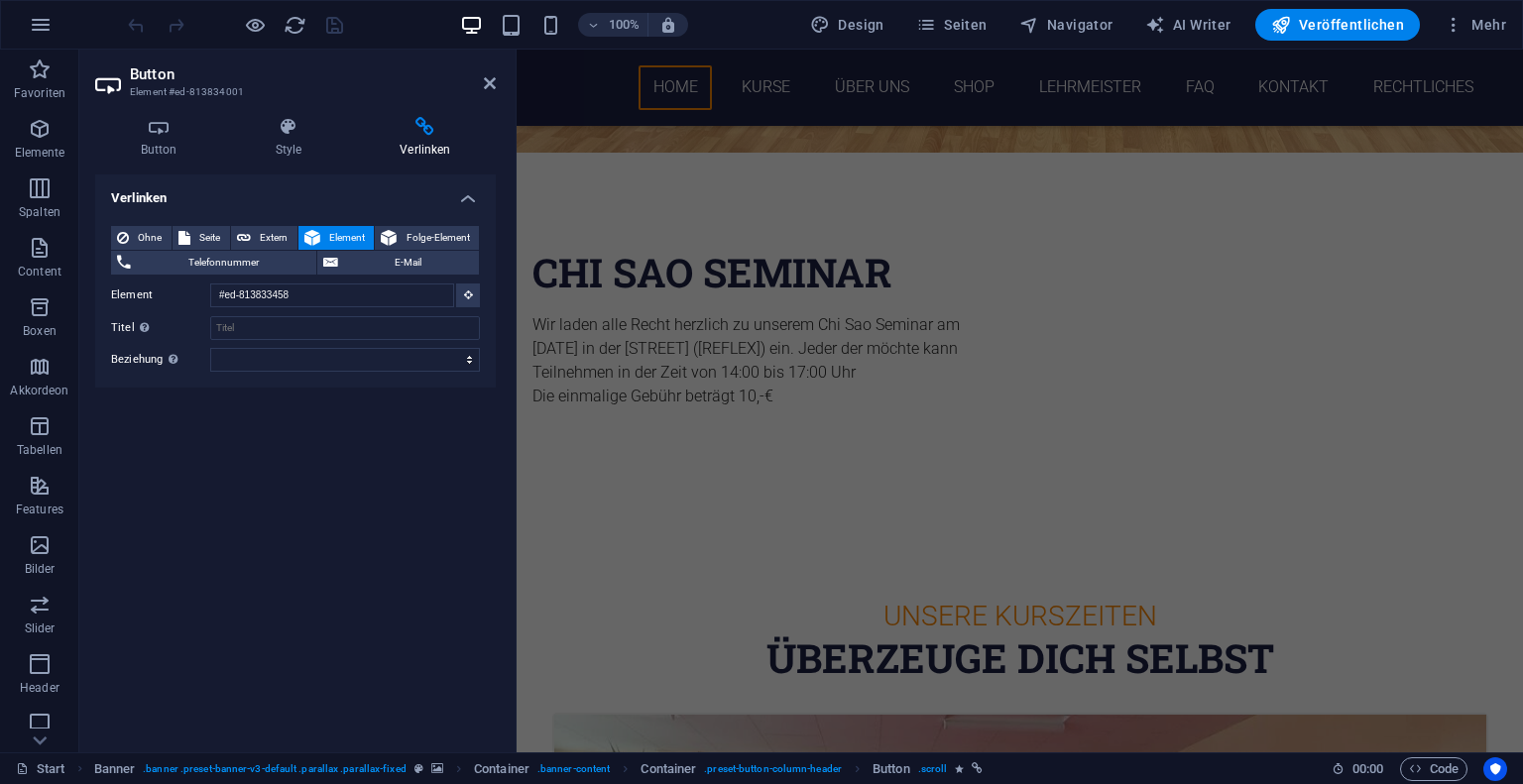 scroll, scrollTop: 933, scrollLeft: 0, axis: vertical 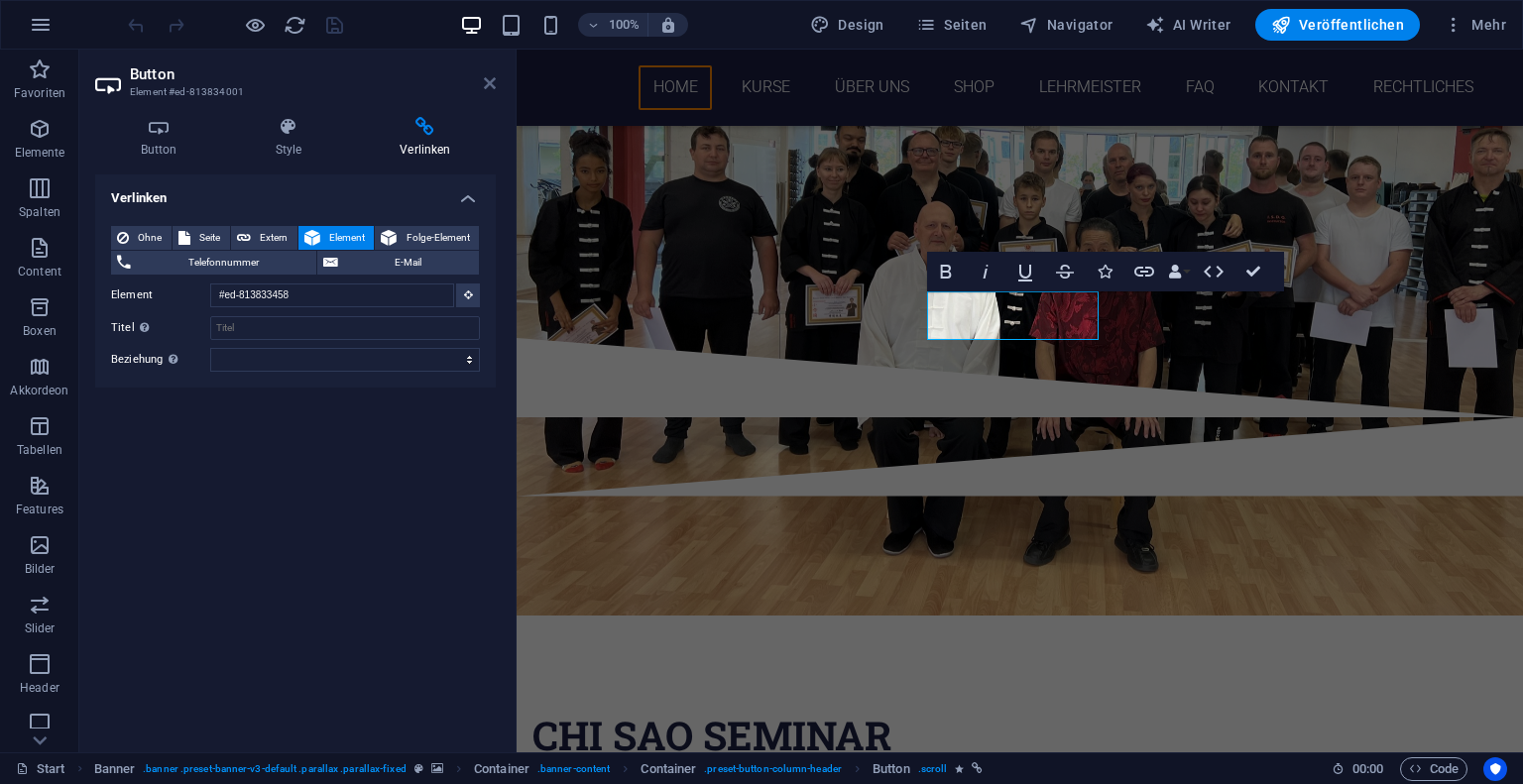 click at bounding box center (490, 83) 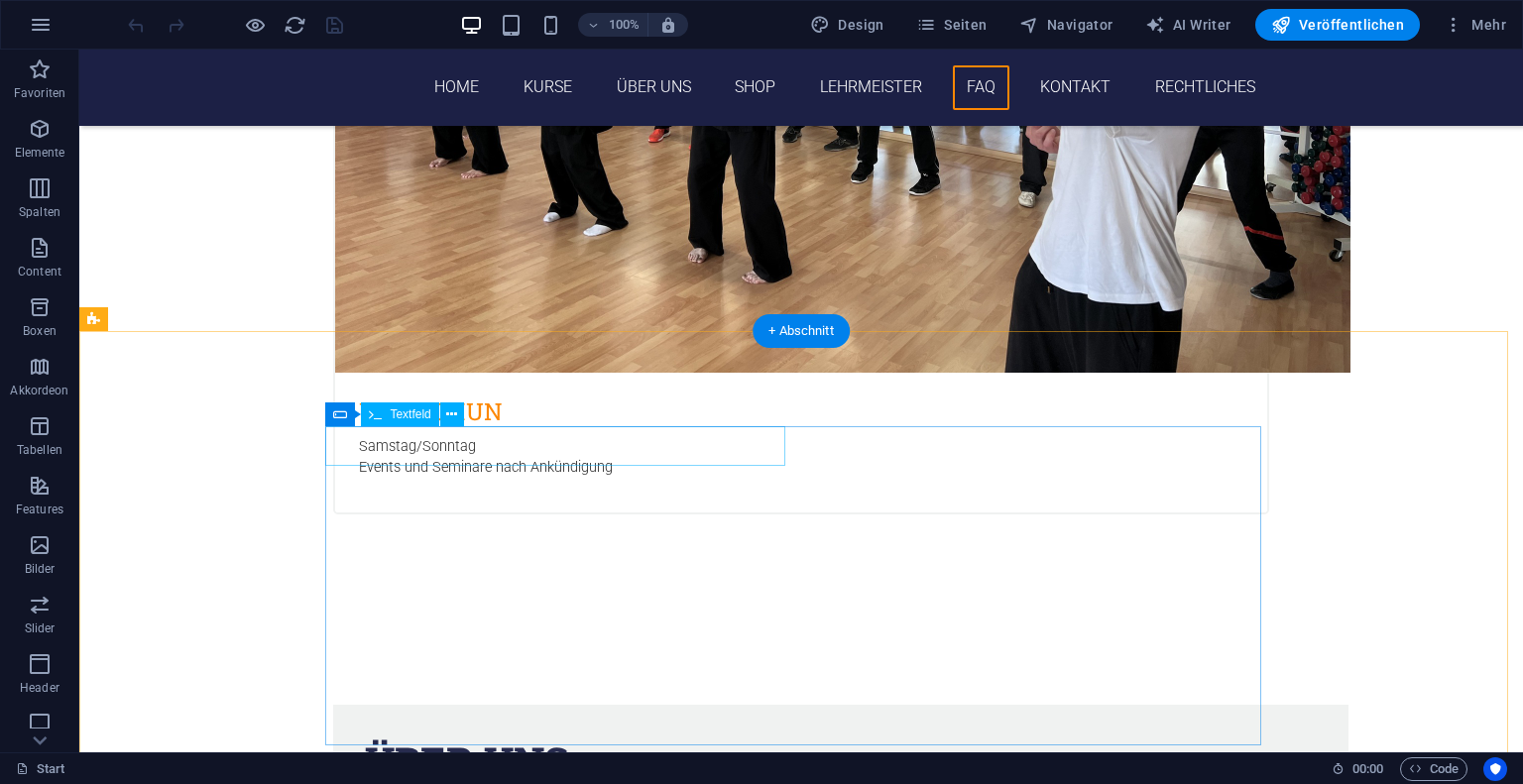 scroll, scrollTop: 6859, scrollLeft: 0, axis: vertical 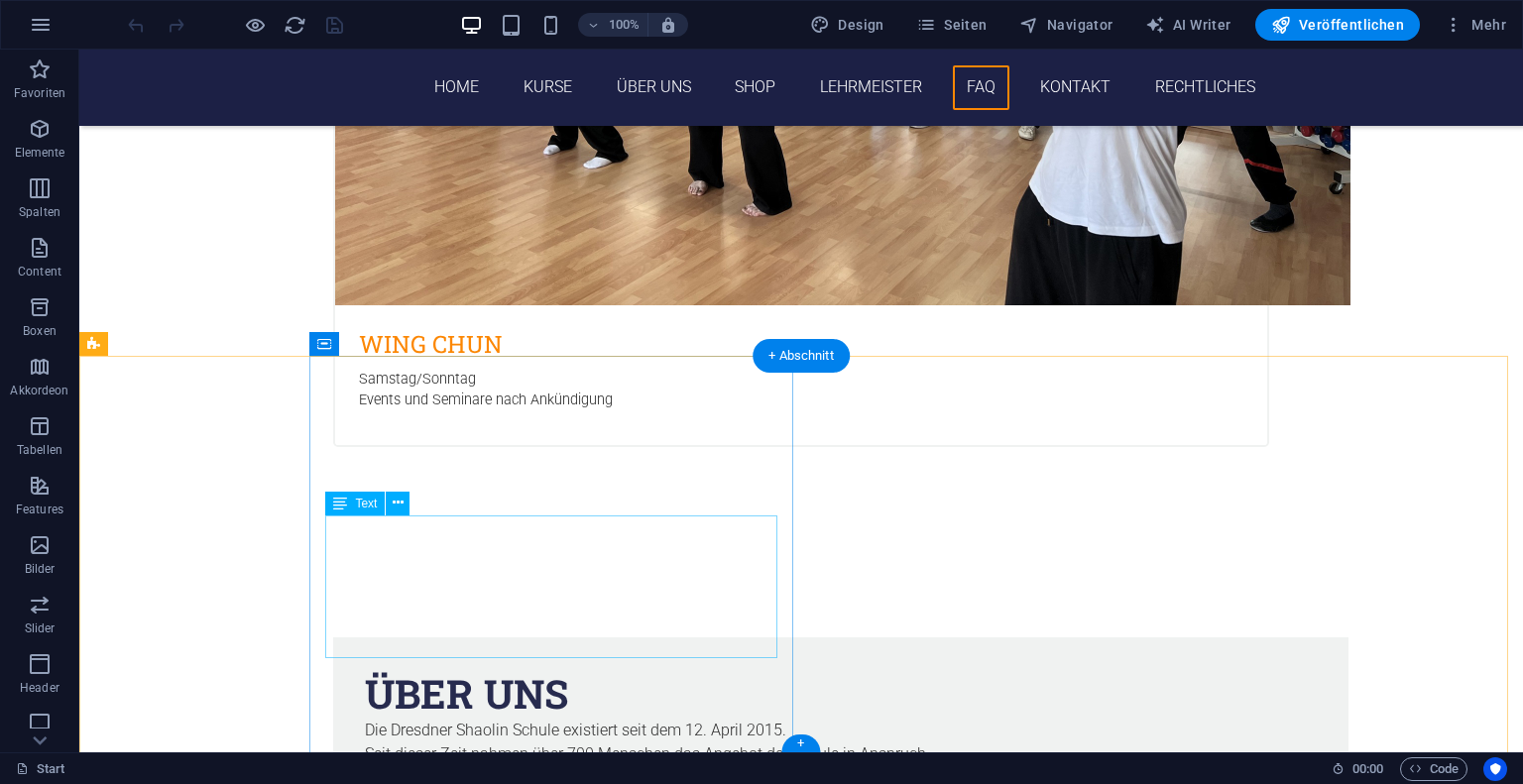 click on "wolfgang.gs-alliance.com Kipsdorfer Straße 100, 01277 Dresden 01602221767 f300792df3c144d99fe60823b93eeb@plesk.local AGB  |  Datenschutz und Impressum" at bounding box center [559, 7446] 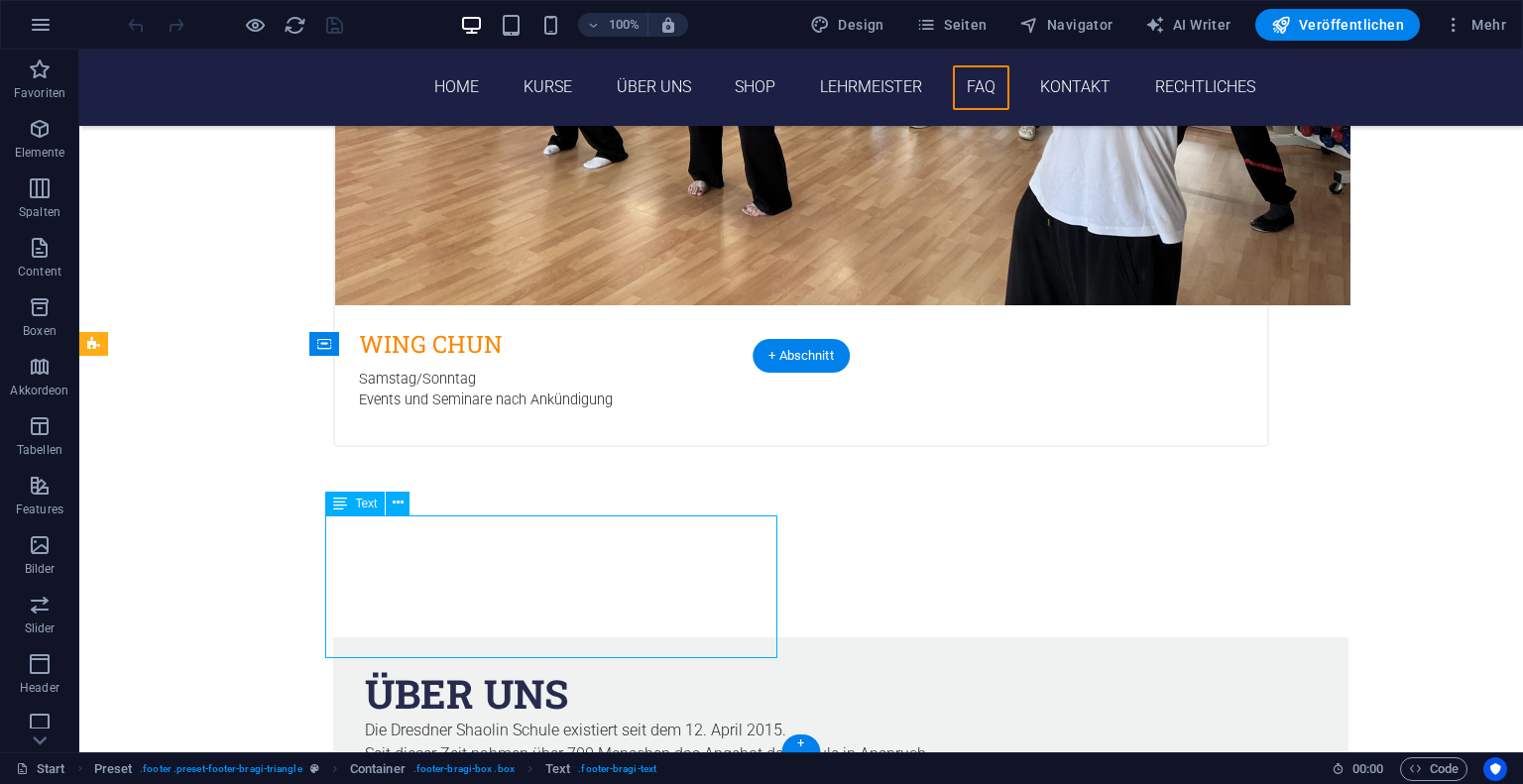 click on "wolfgang.gs-alliance.com Kipsdorfer Straße 100, 01277 Dresden 01602221767 f300792df3c144d99fe60823b93eeb@plesk.local AGB  |  Datenschutz und Impressum" at bounding box center [559, 7446] 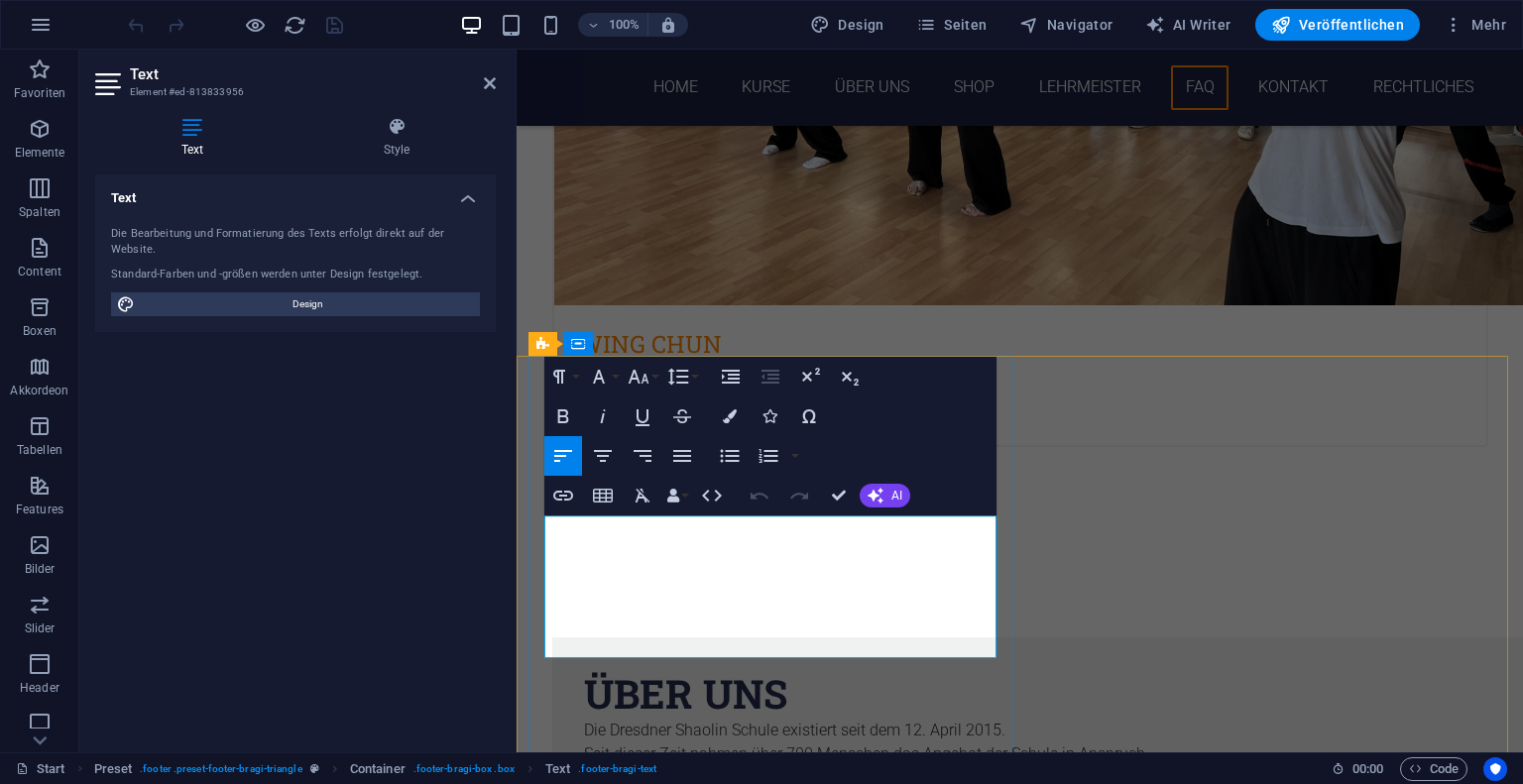 click on "AGB" at bounding box center [567, 6921] 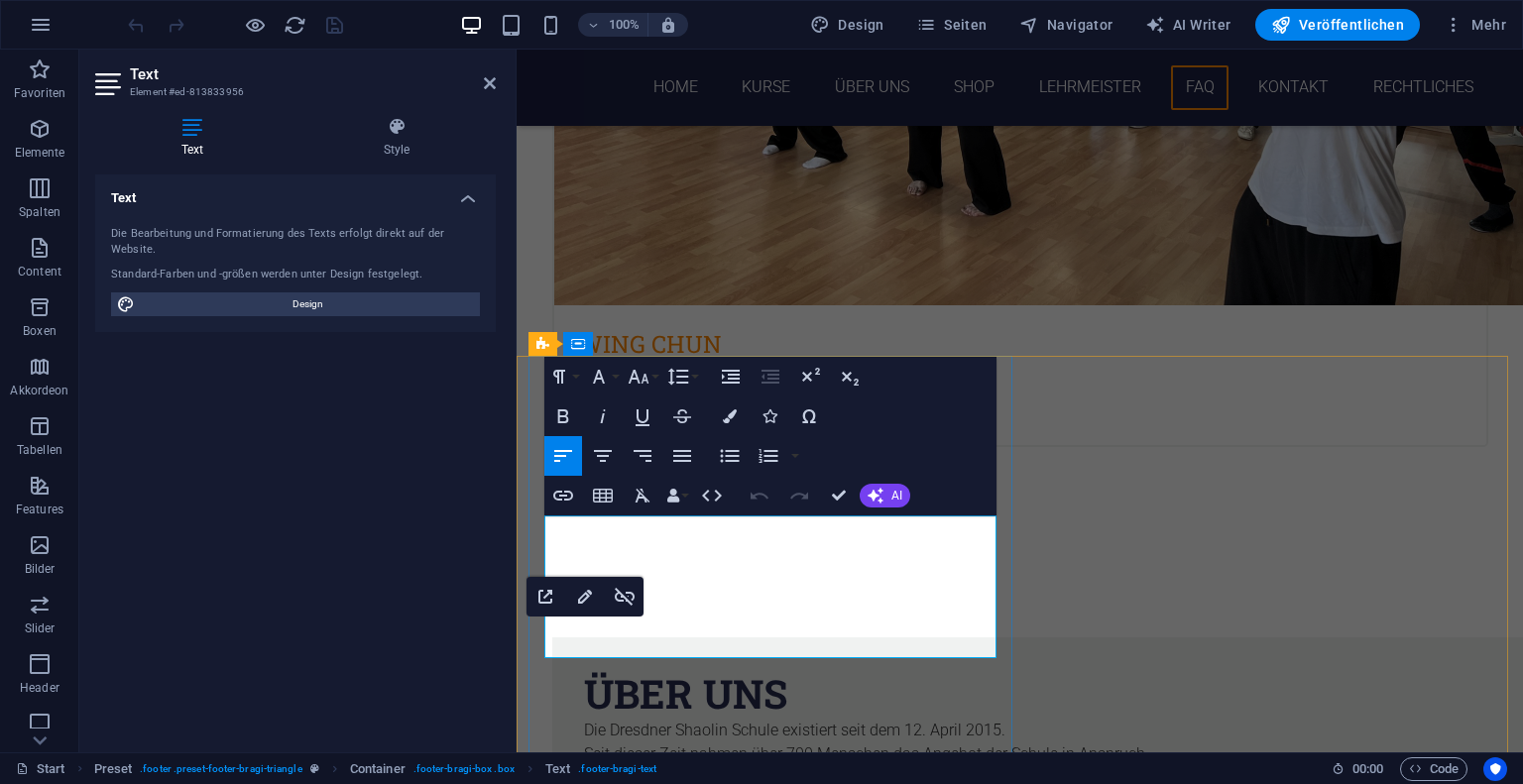 click on "AGB" at bounding box center (567, 6921) 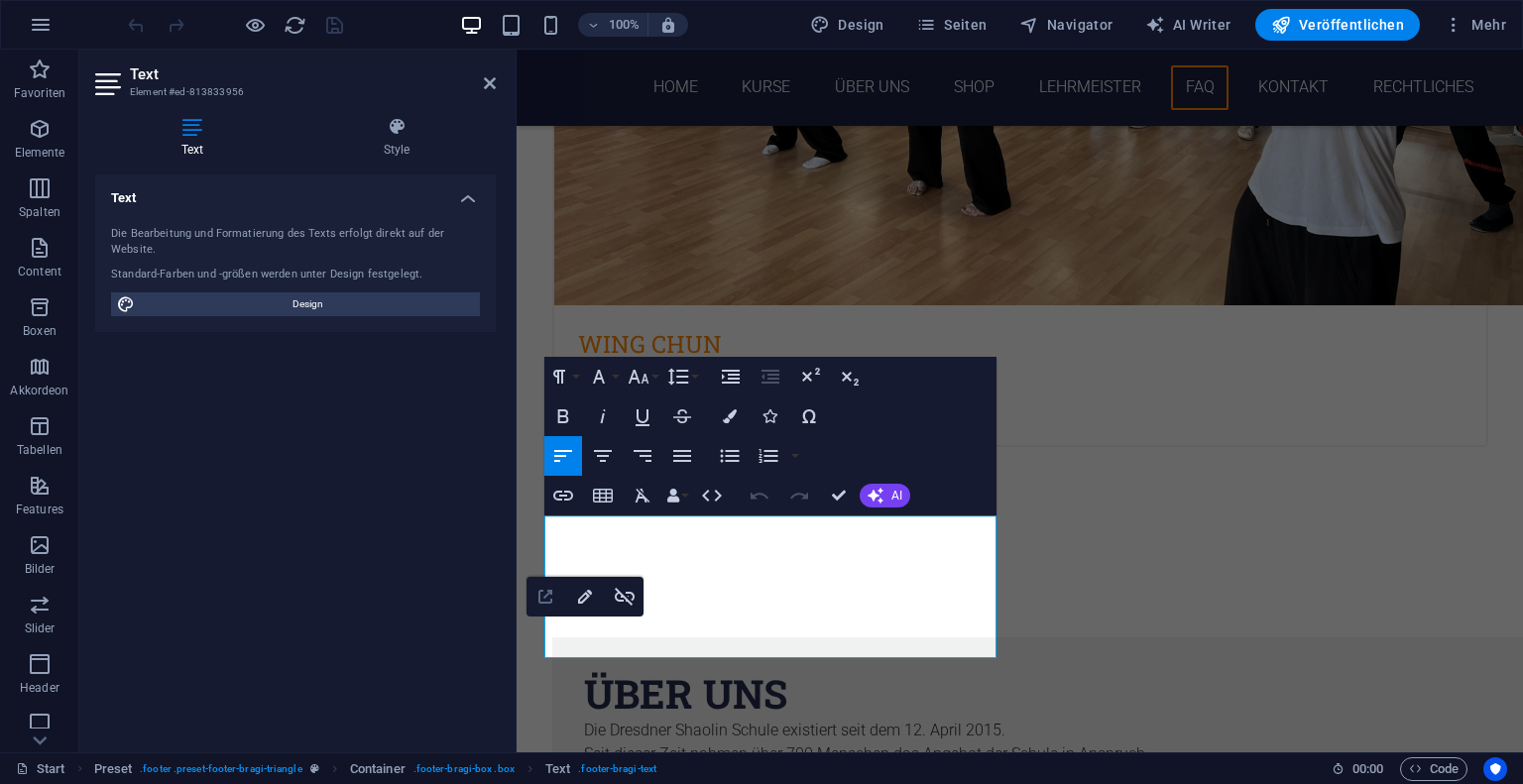 click 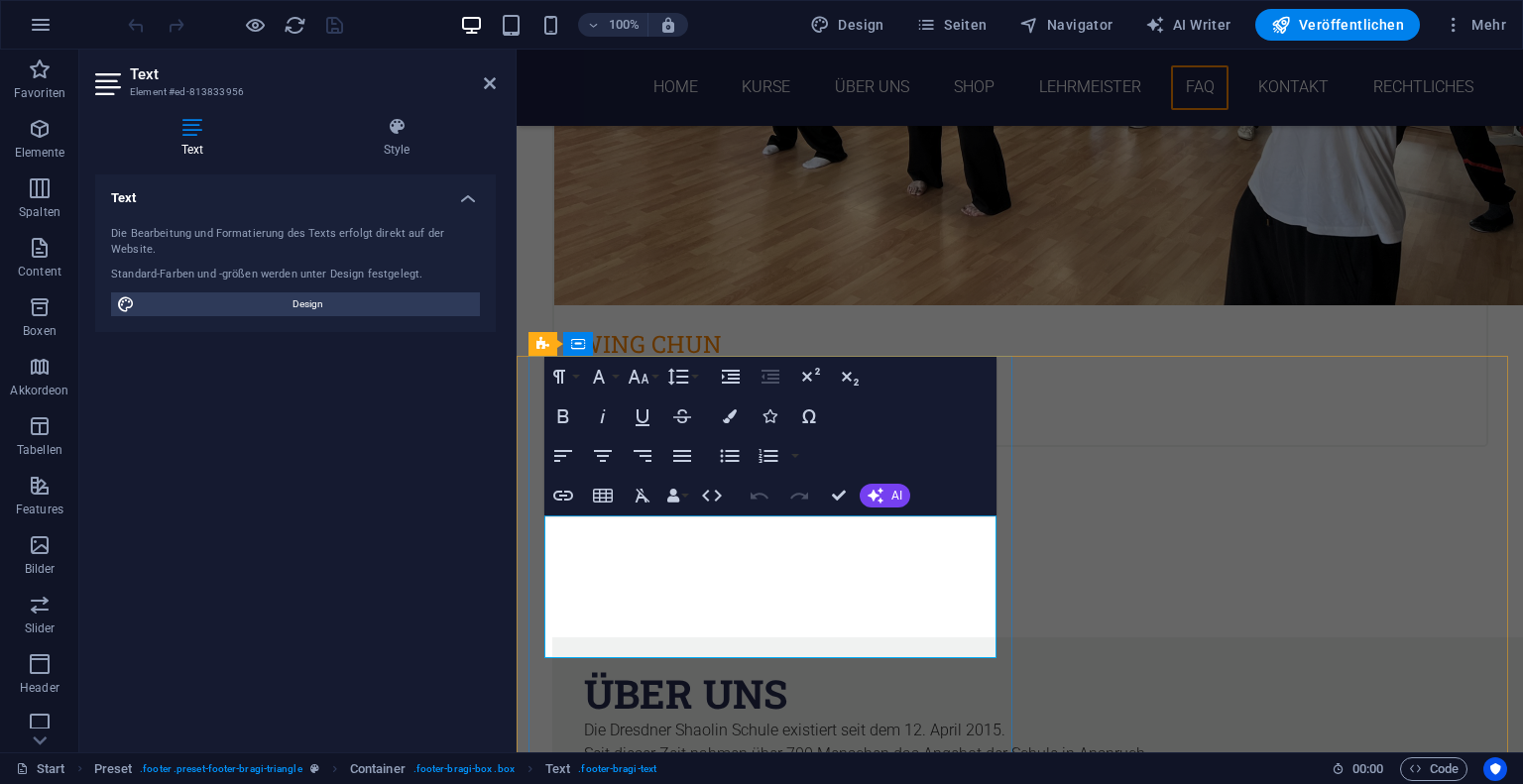 click on "AGB" at bounding box center (567, 6921) 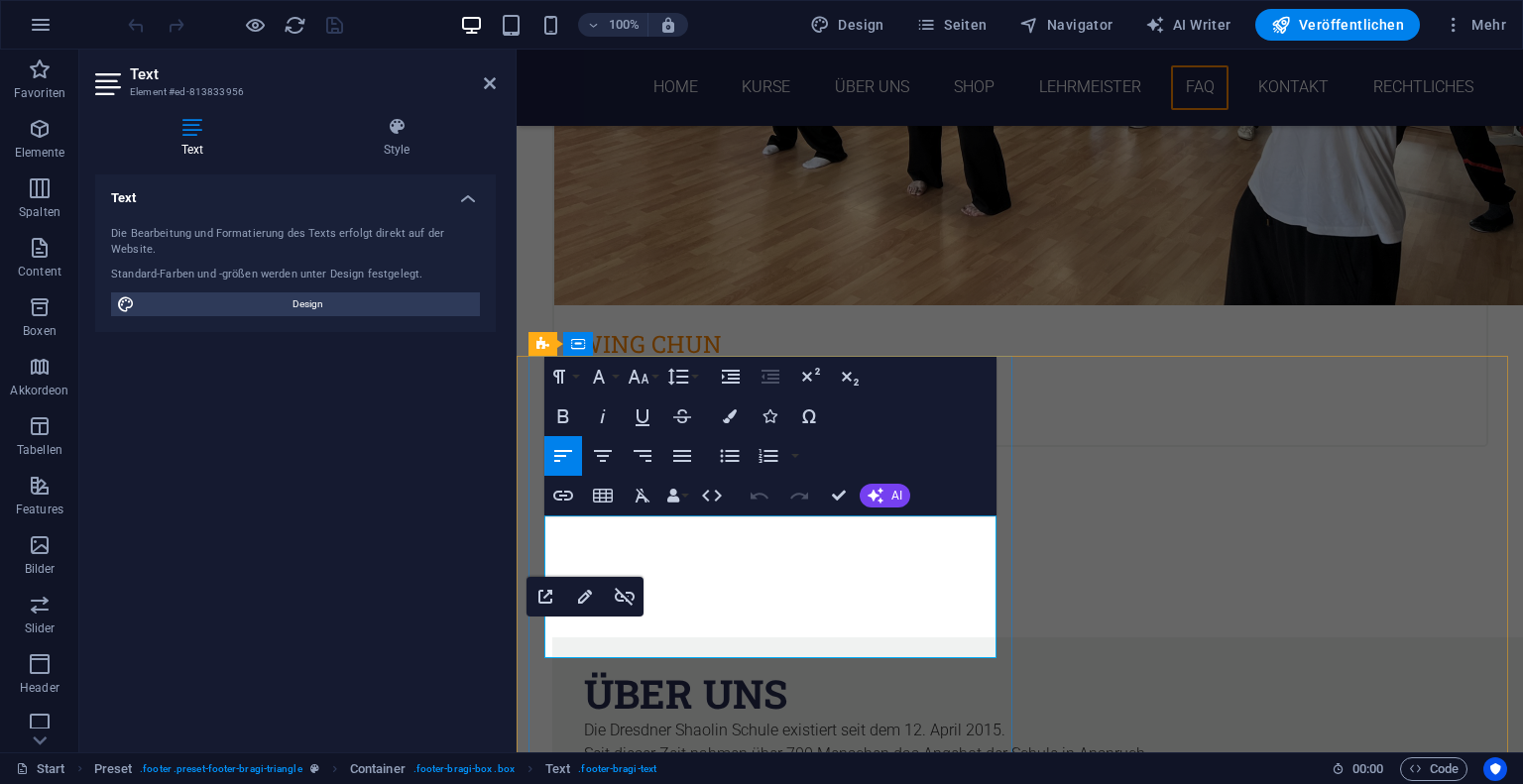 click on "AGB" at bounding box center [567, 6921] 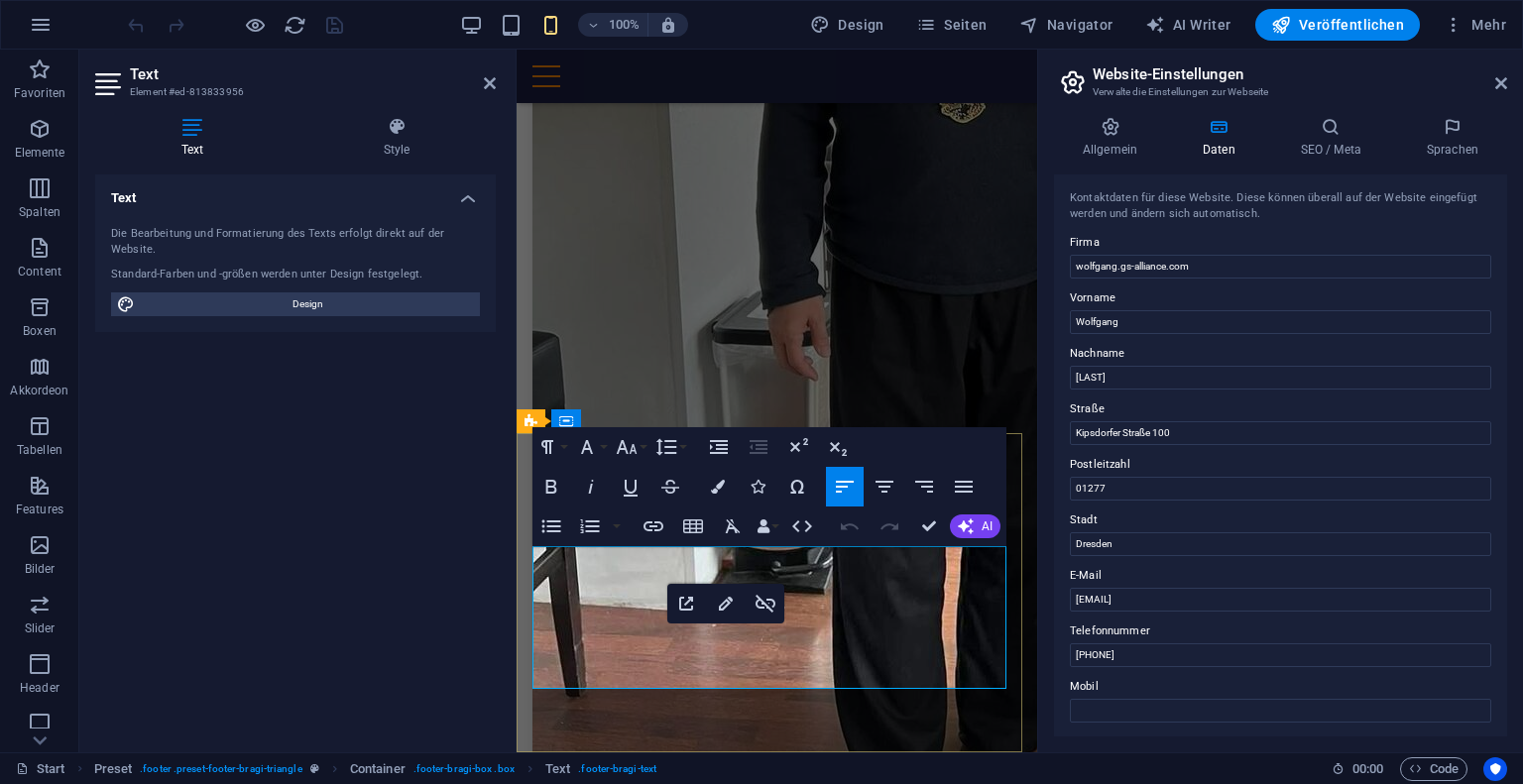 click on "AGB" at bounding box center [547, 1797] 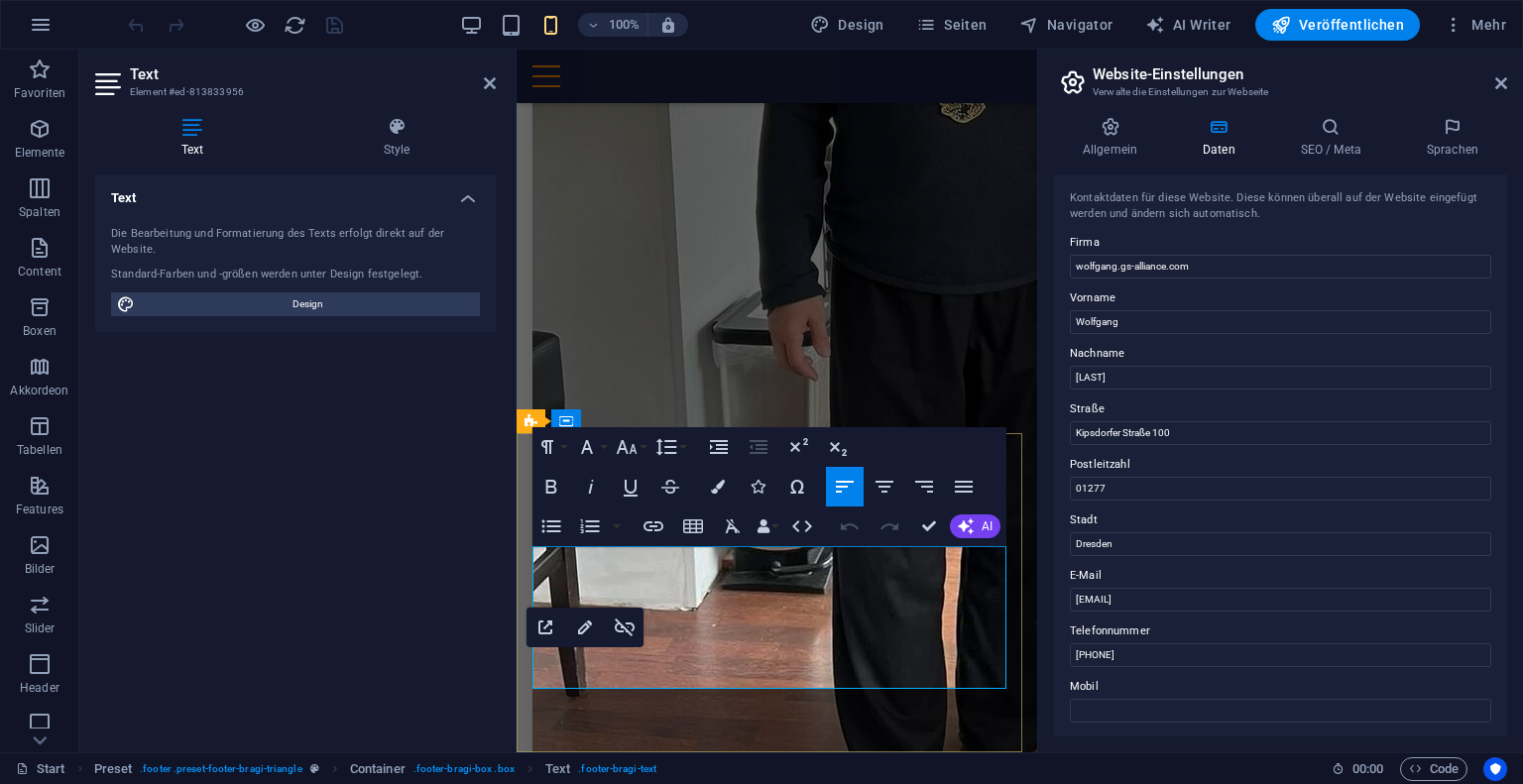 click on "AGB" at bounding box center [547, 1797] 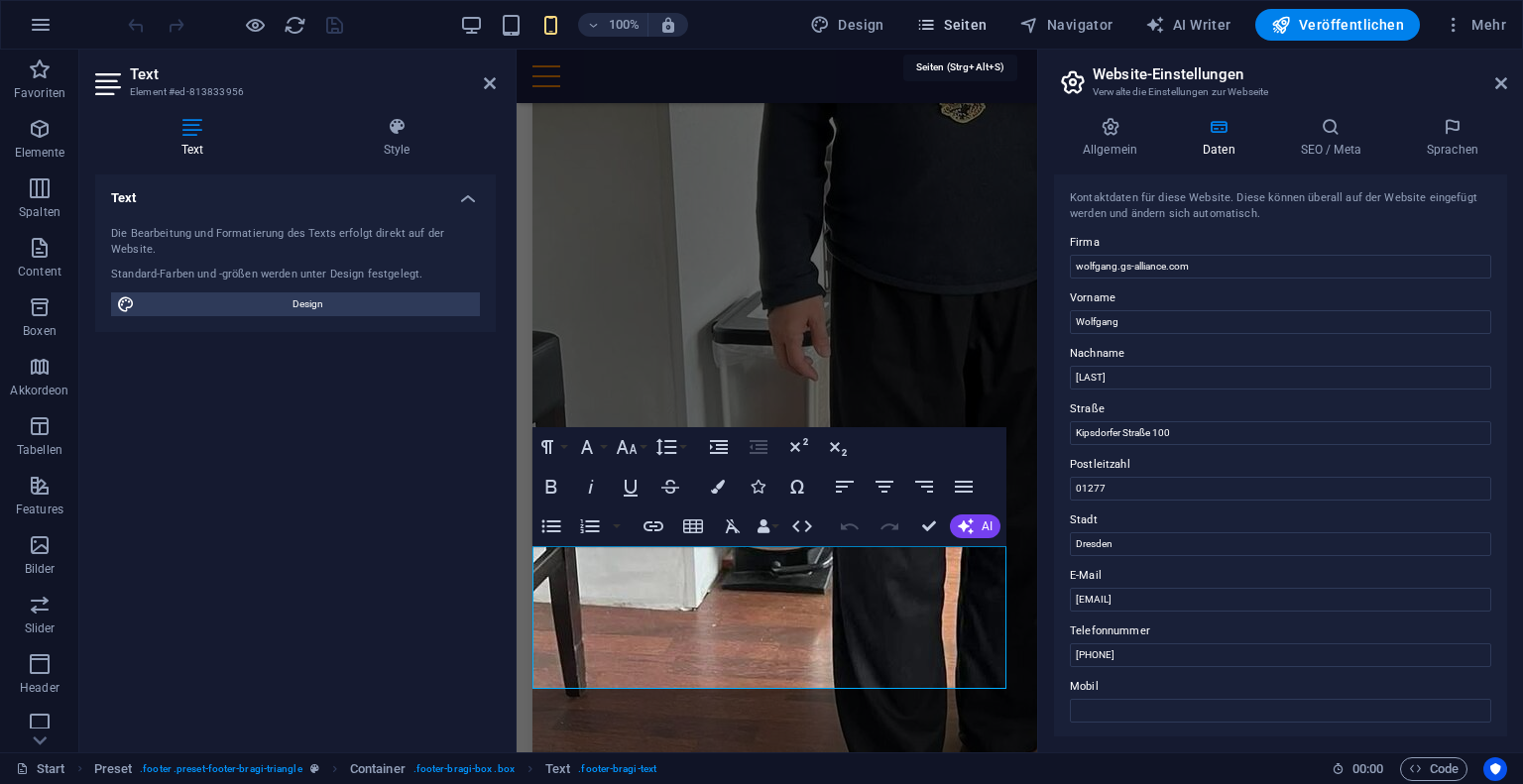 click on "Seiten" at bounding box center [952, 25] 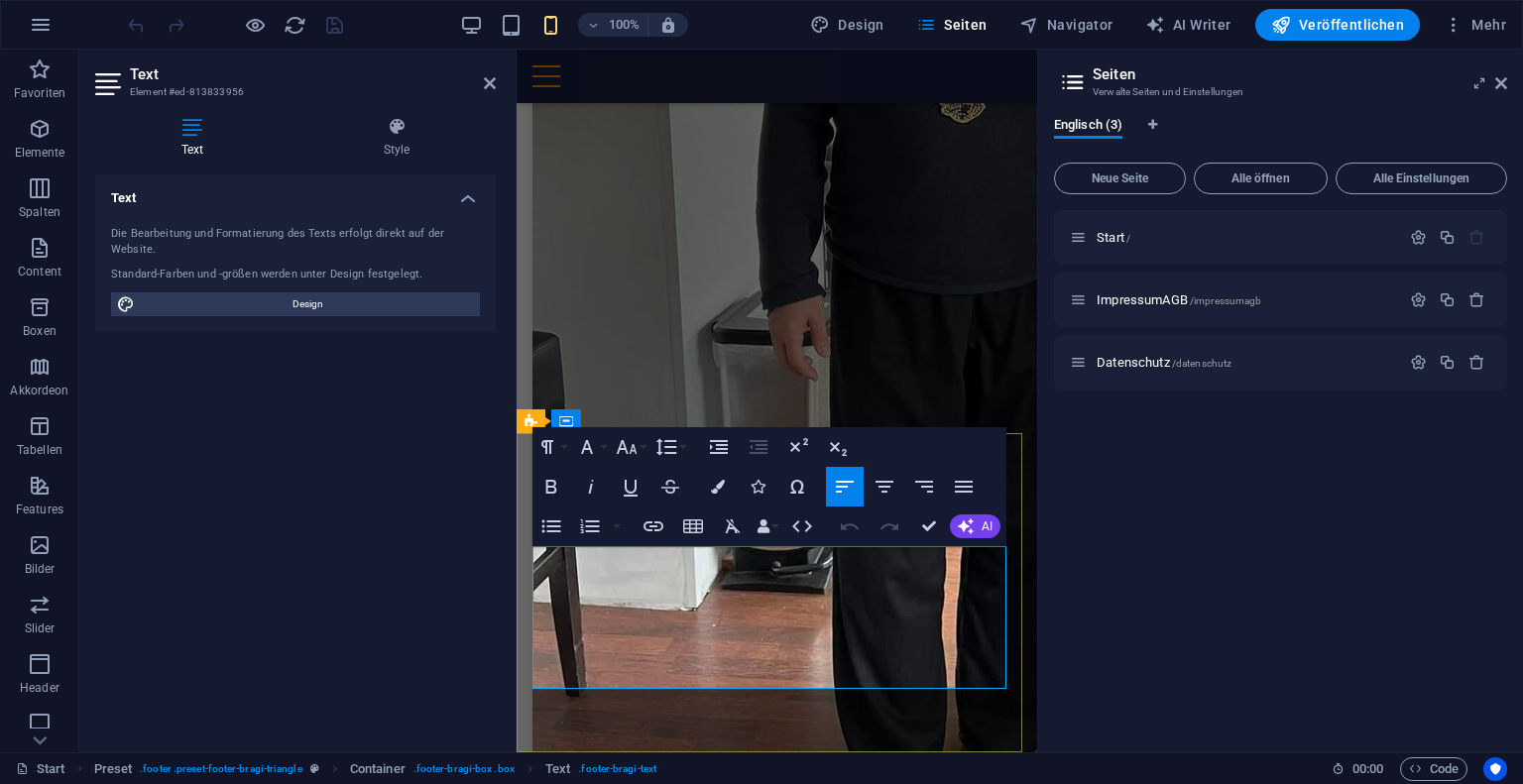click on "AGB" at bounding box center [547, 1797] 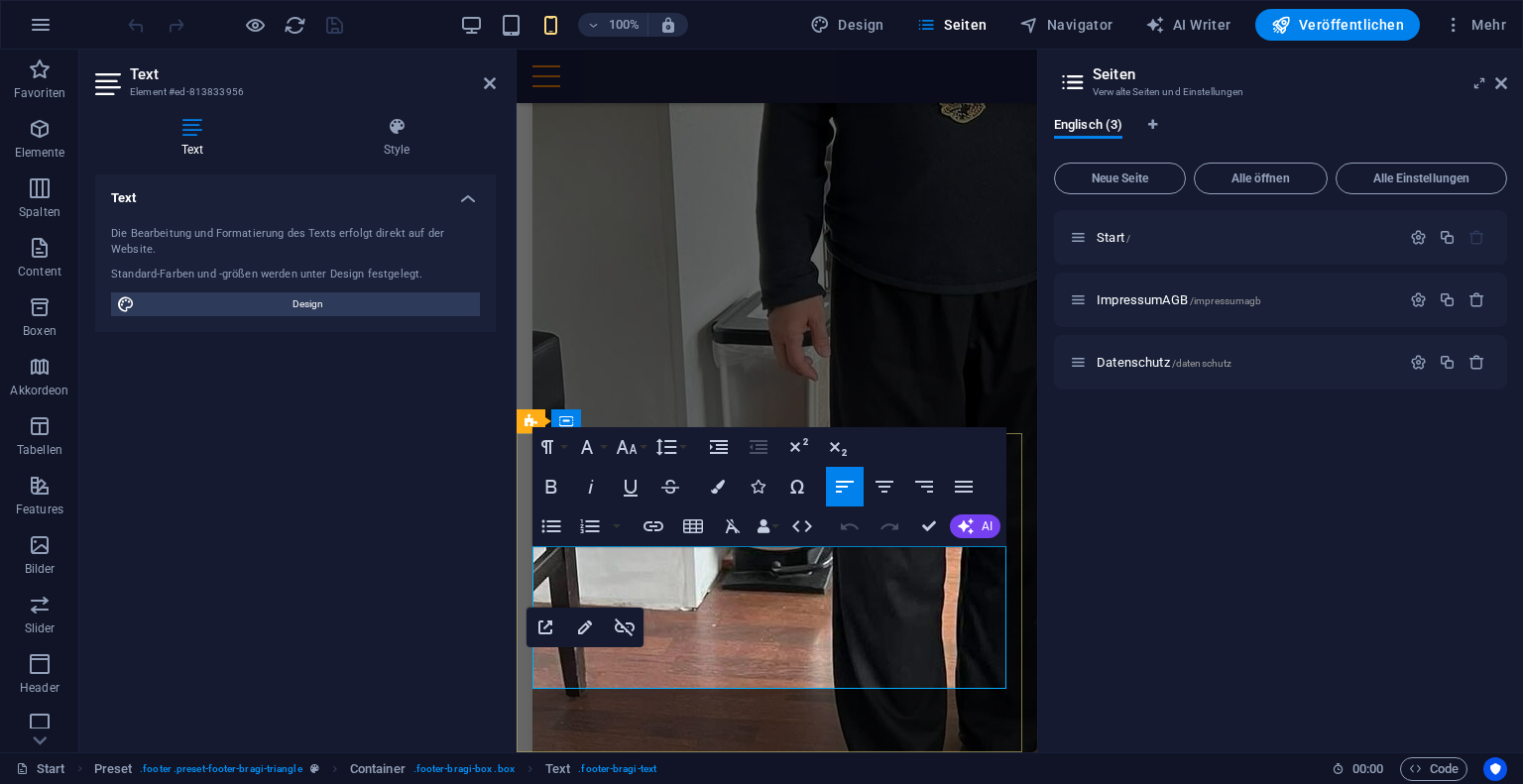 click on "AGB" at bounding box center [547, 1797] 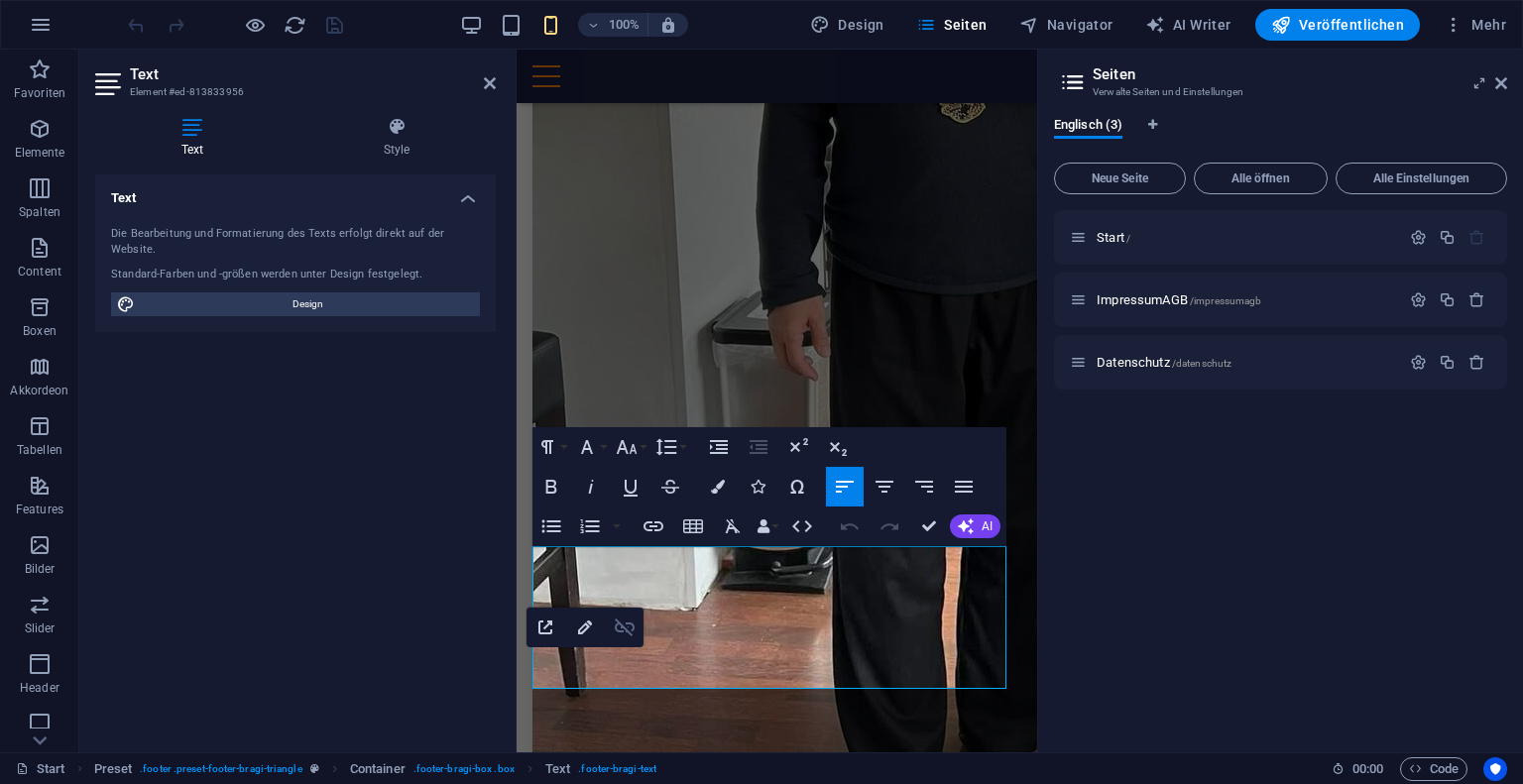 click 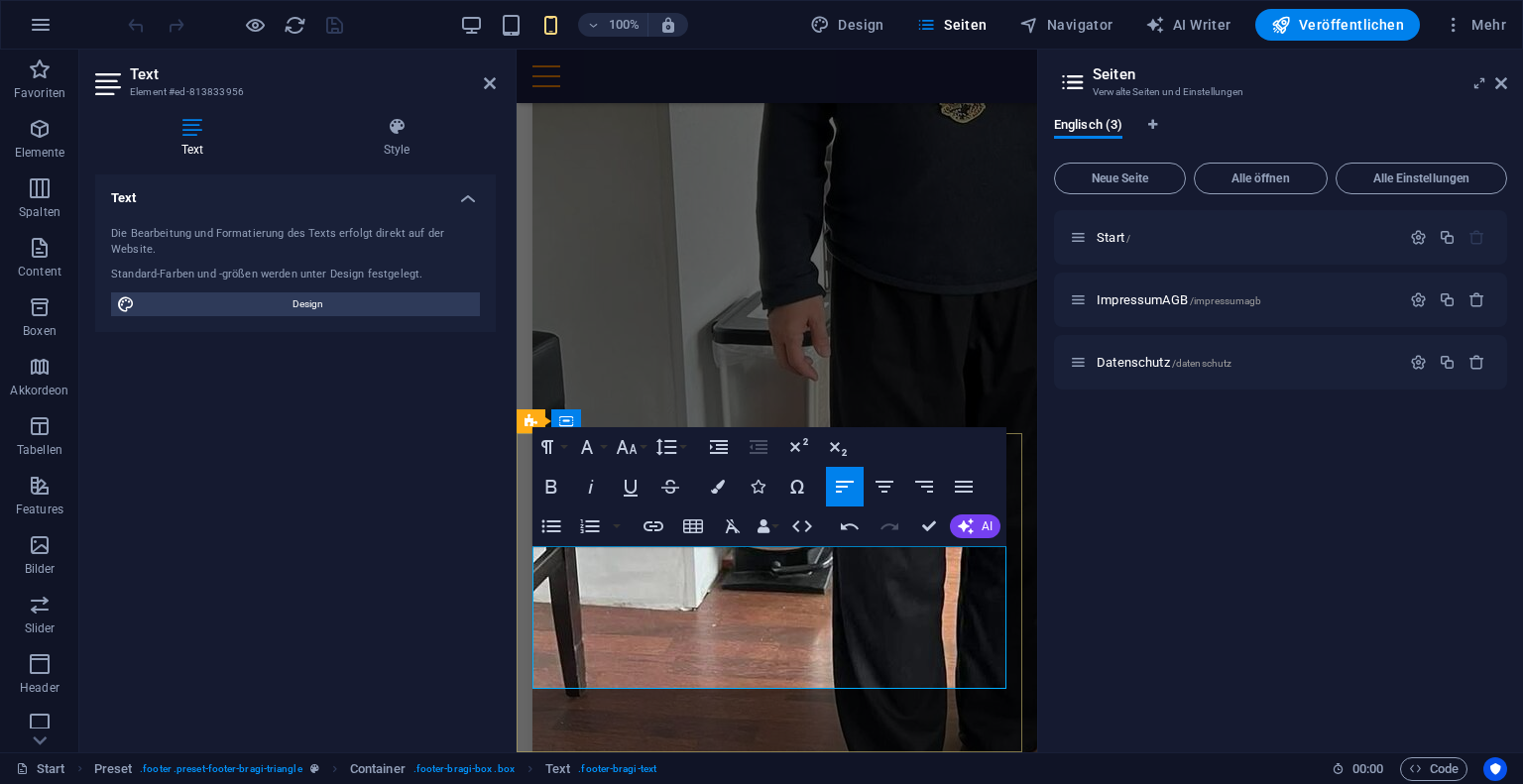 click on "Datenschutz und Impressum" at bounding box center (671, 1797) 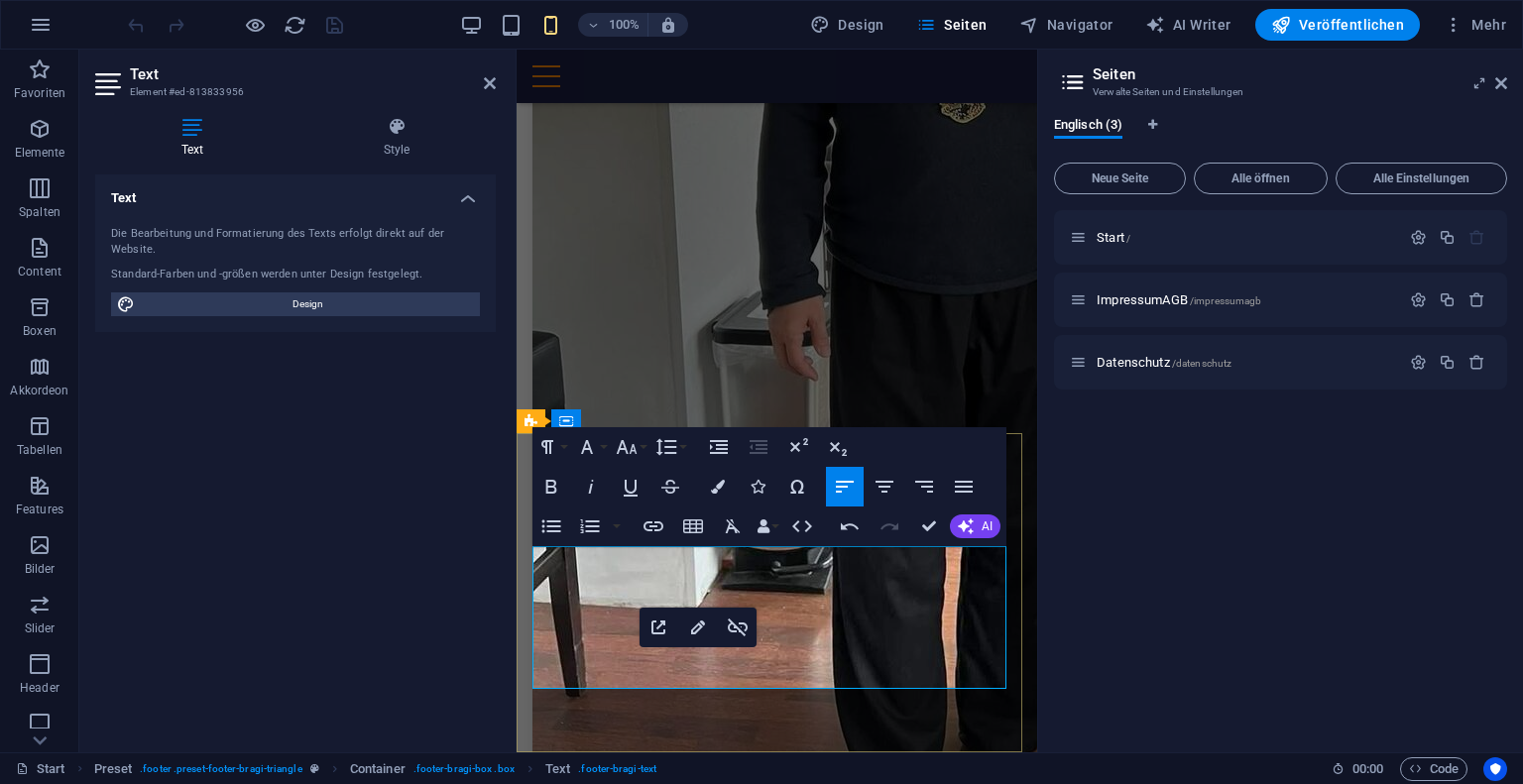 click on "Datenschutz und Impressum" at bounding box center (671, 1797) 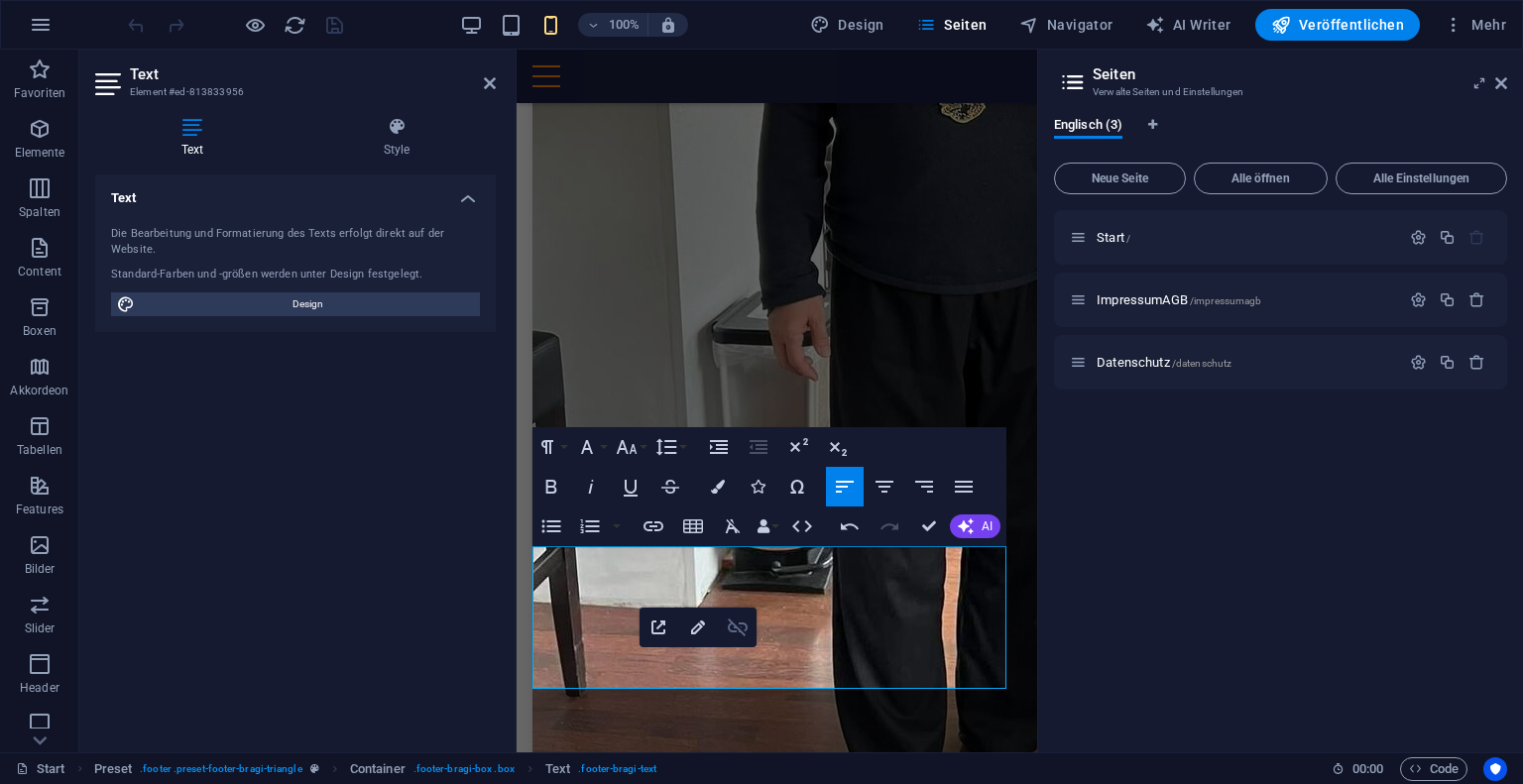 click 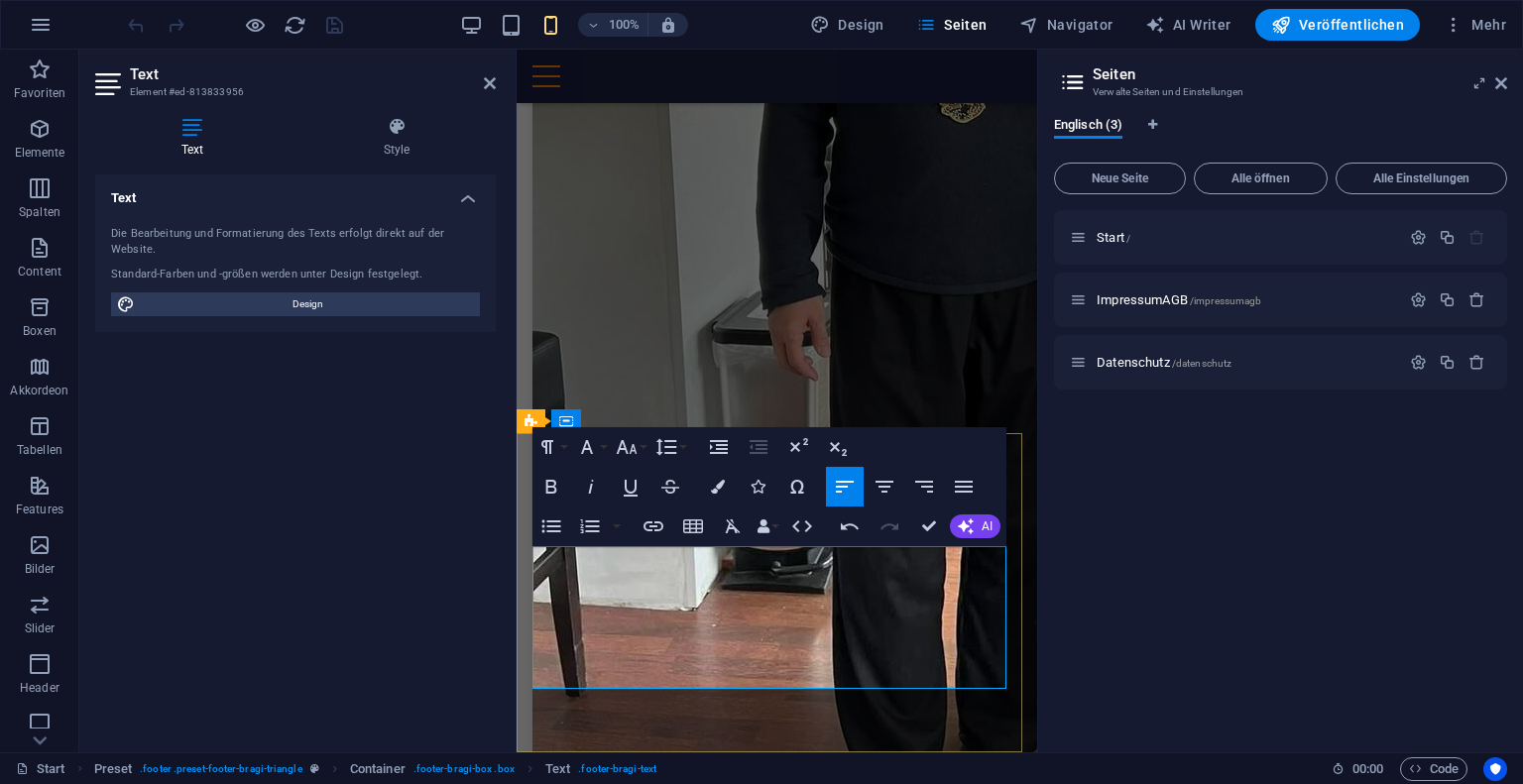 click on "AGB | Datenschutz und Impressum" at bounding box center [788, 1798] 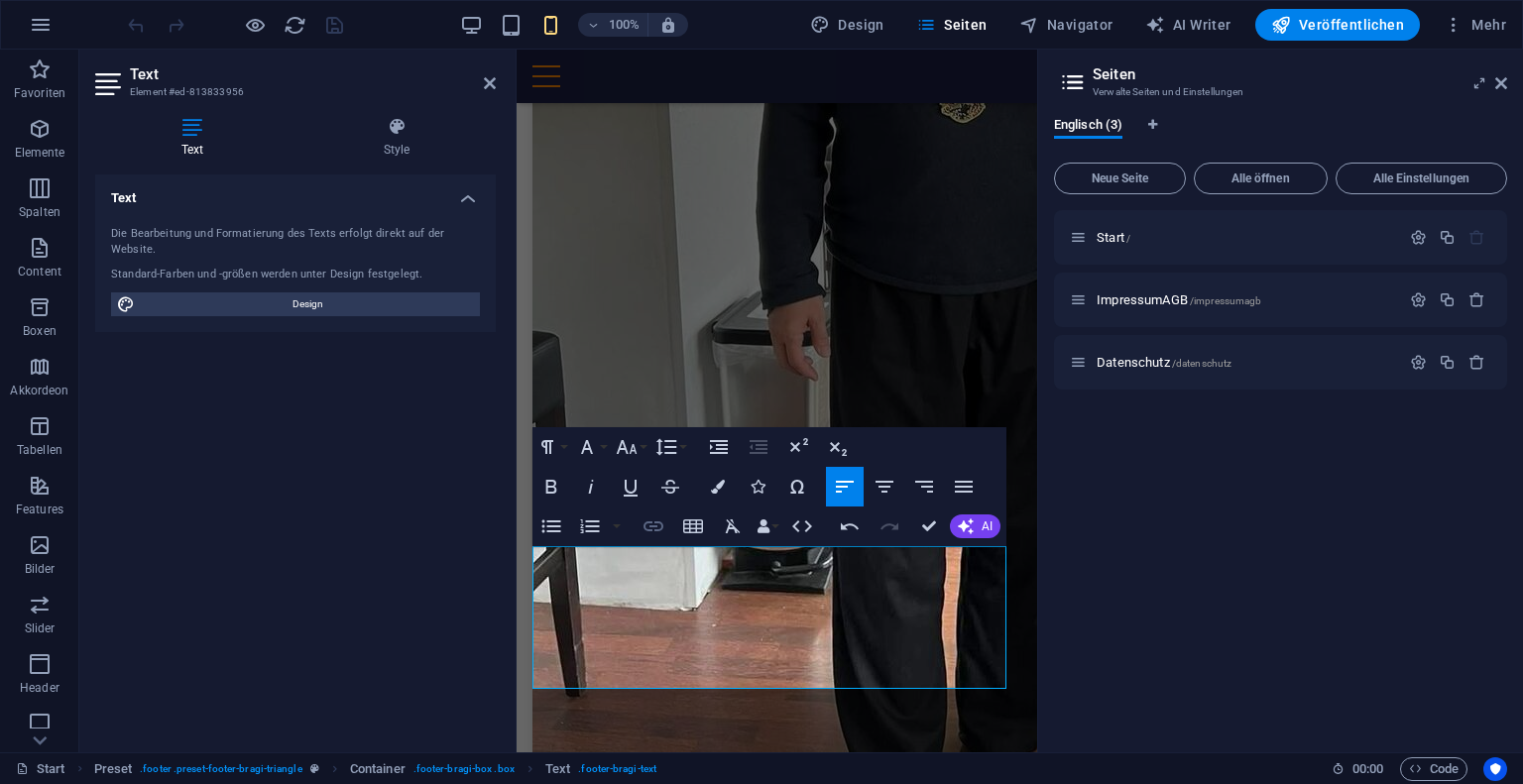 click 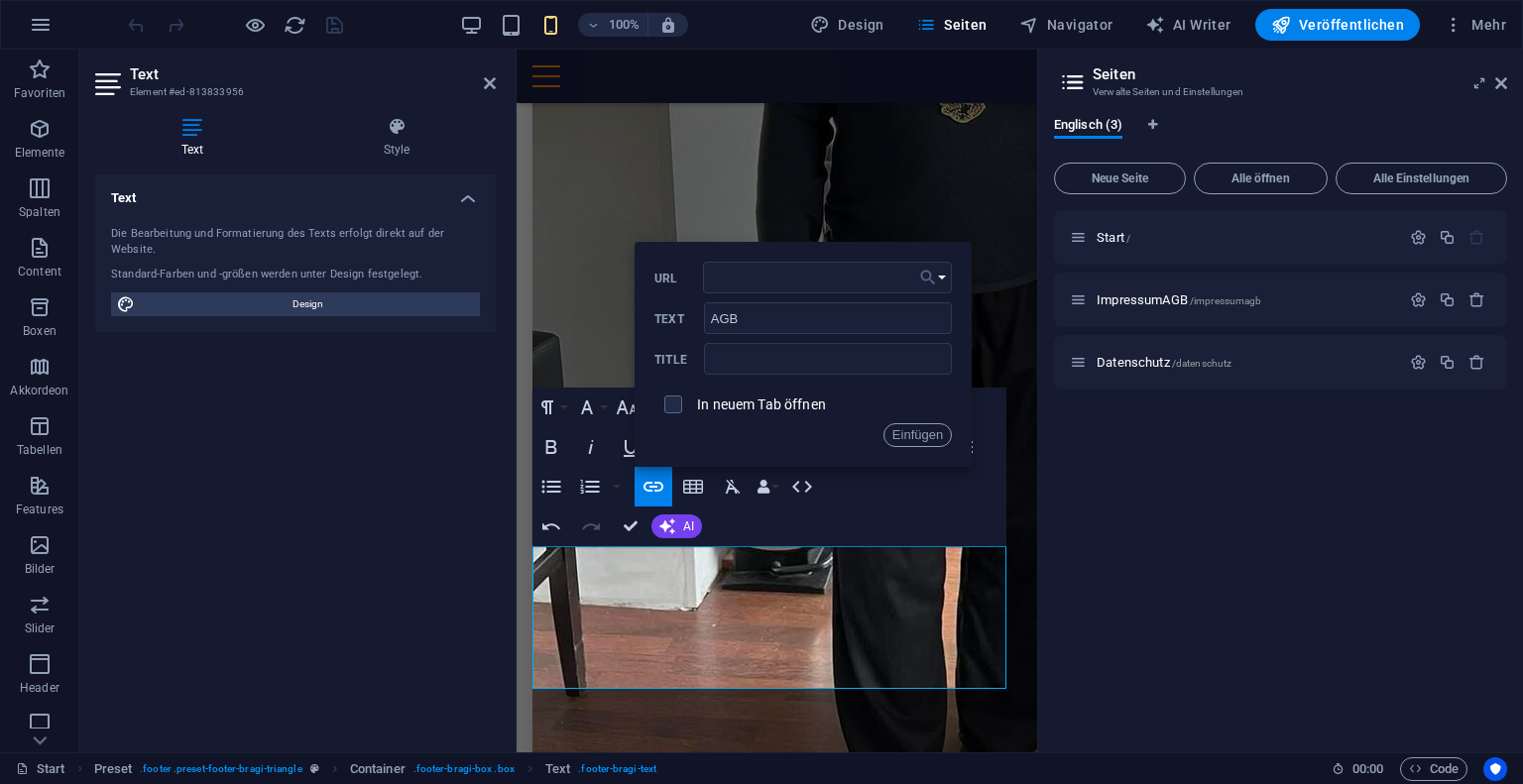 click on "Einen Link auswählen" at bounding box center (933, 278) 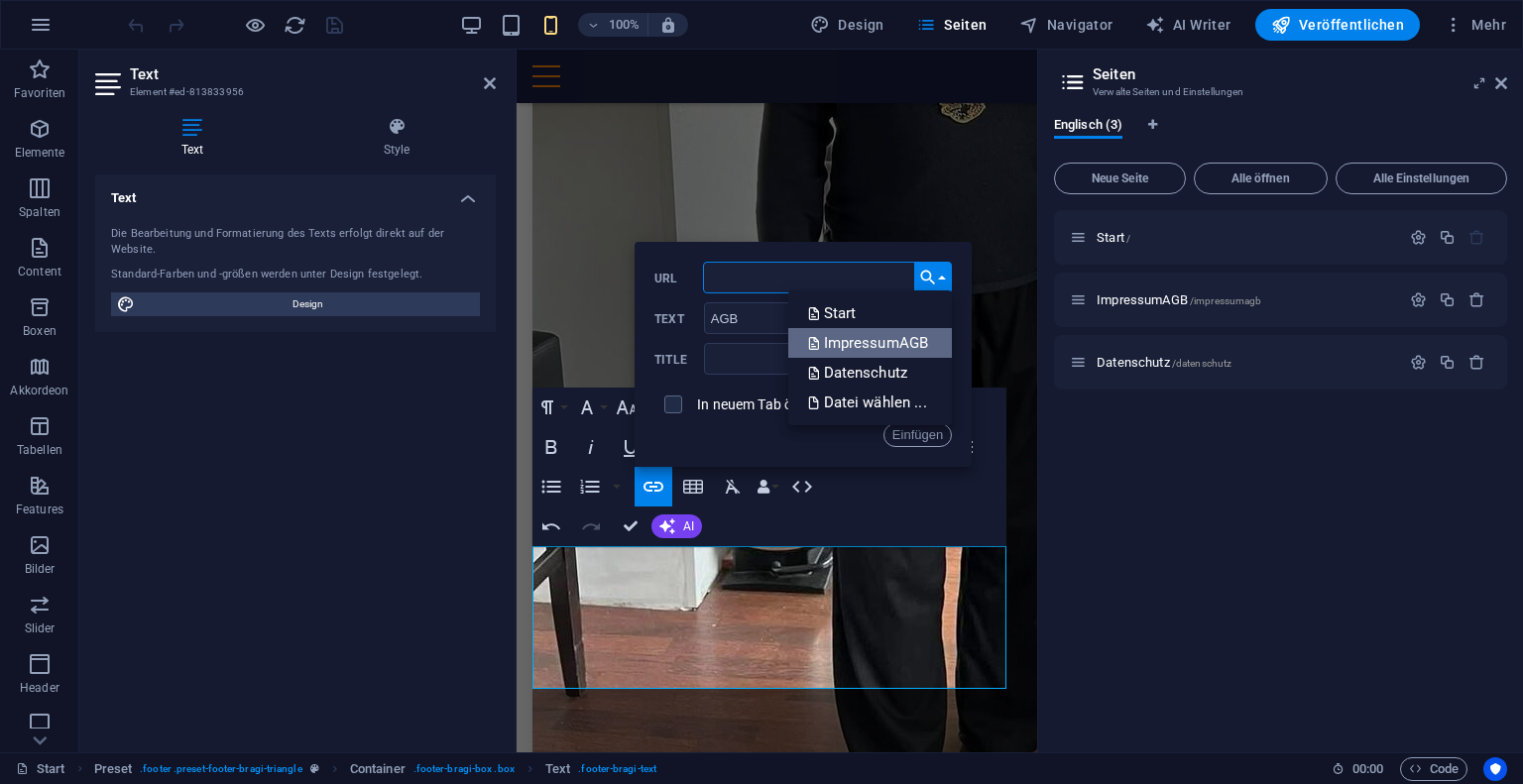 click on "ImpressumAGB" at bounding box center (871, 343) 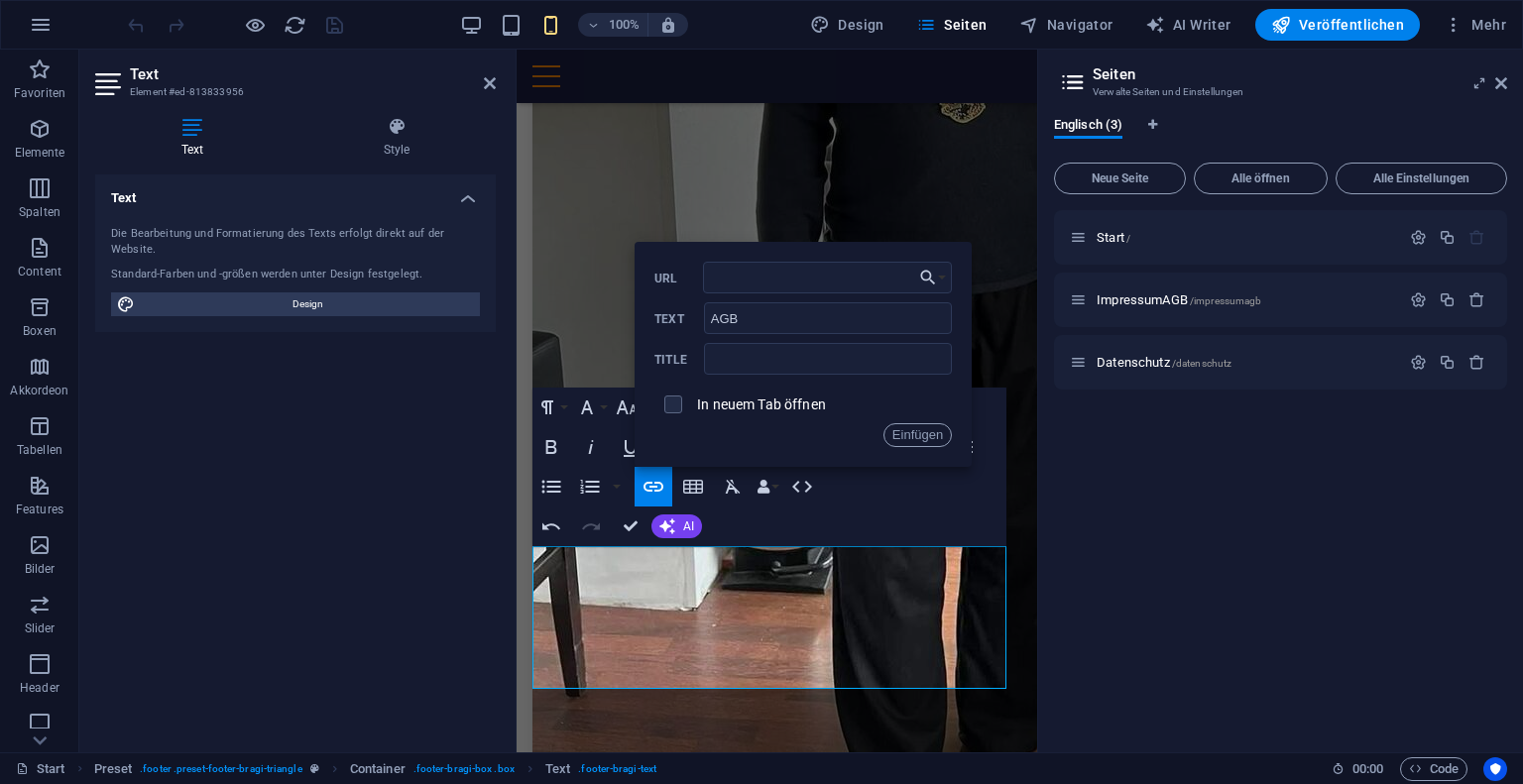 click on "In neuem Tab öffnen" at bounding box center (762, 404) 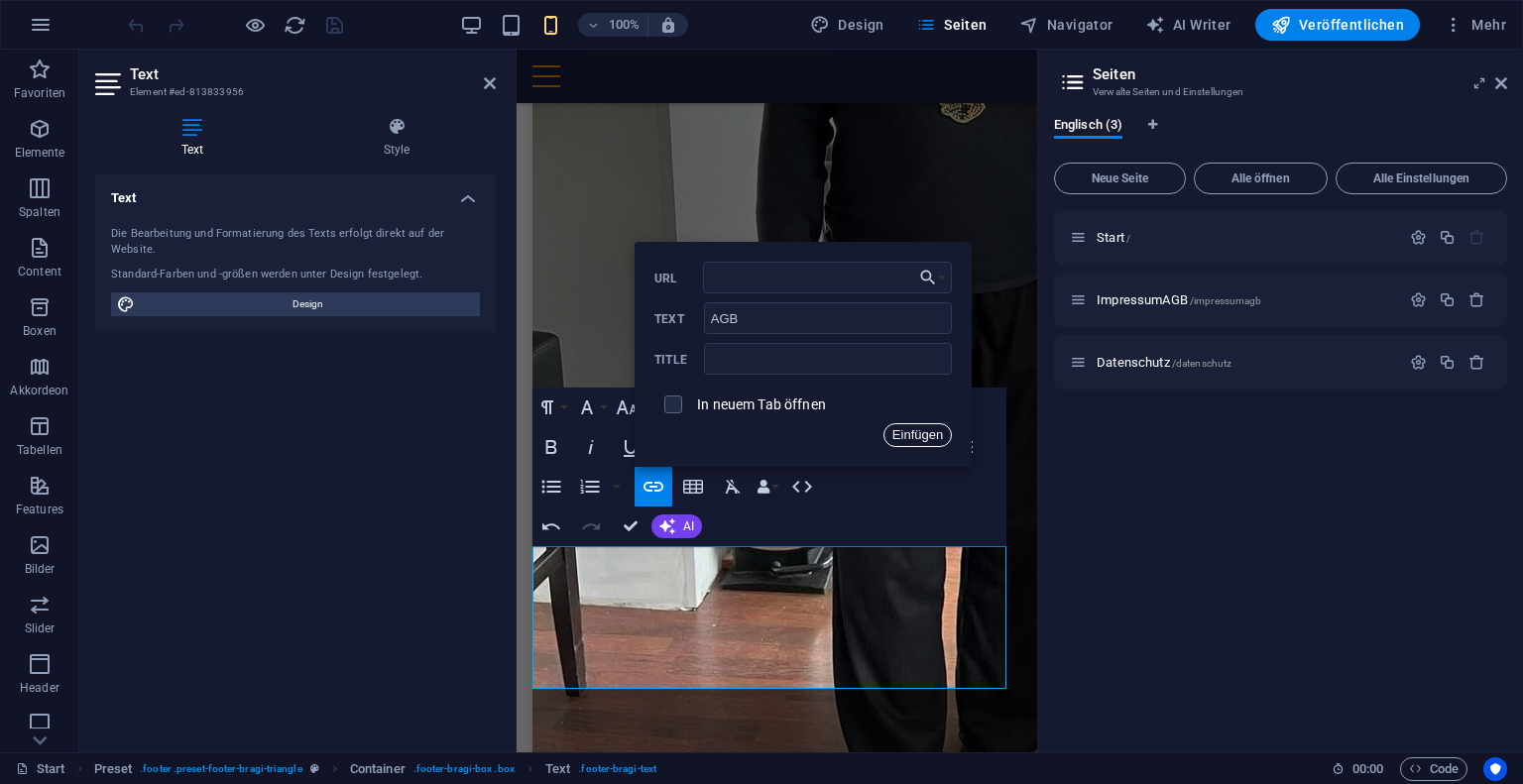 click on "Einfügen" at bounding box center (917, 435) 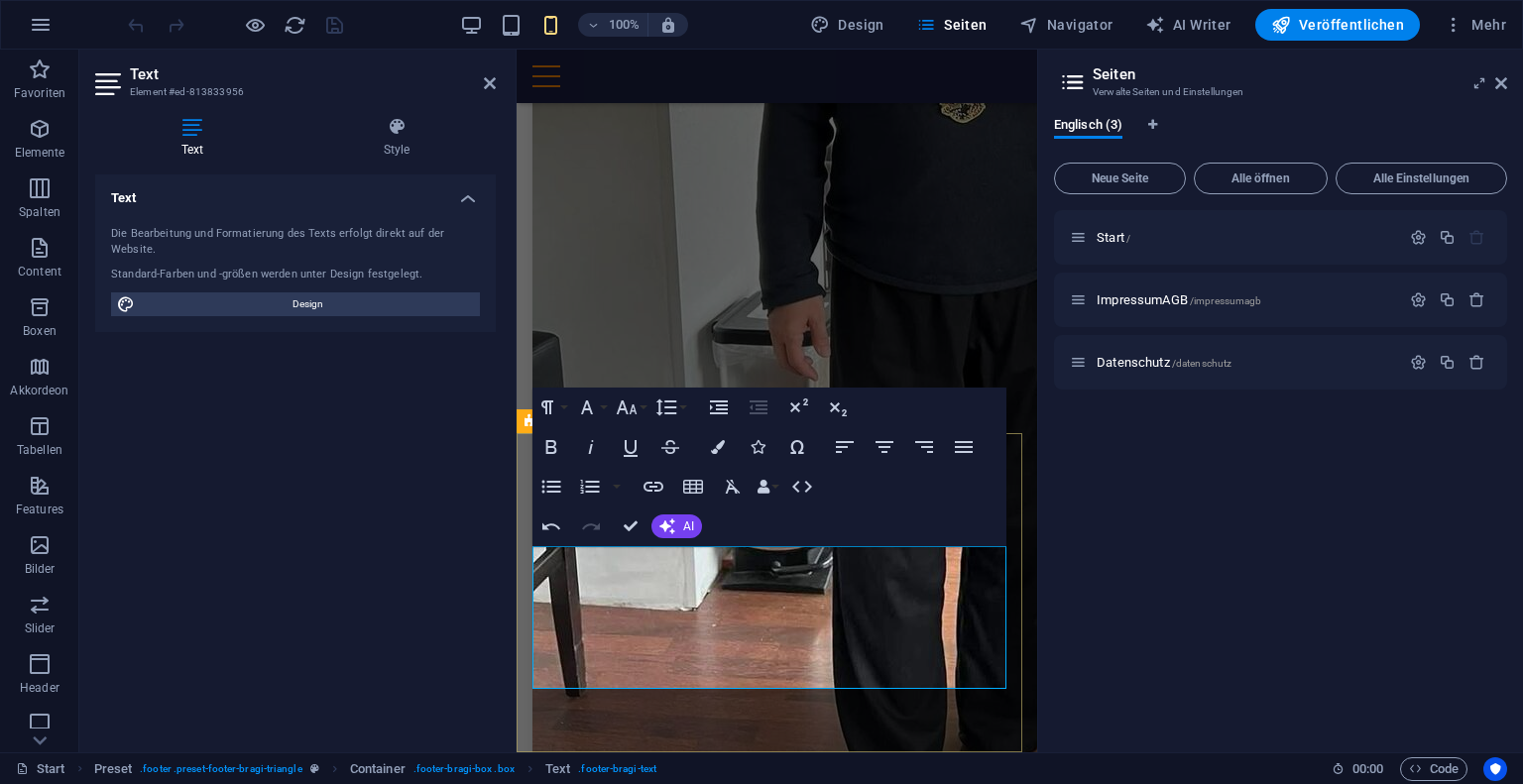 drag, startPoint x: 796, startPoint y: 678, endPoint x: 601, endPoint y: 677, distance: 195.00256 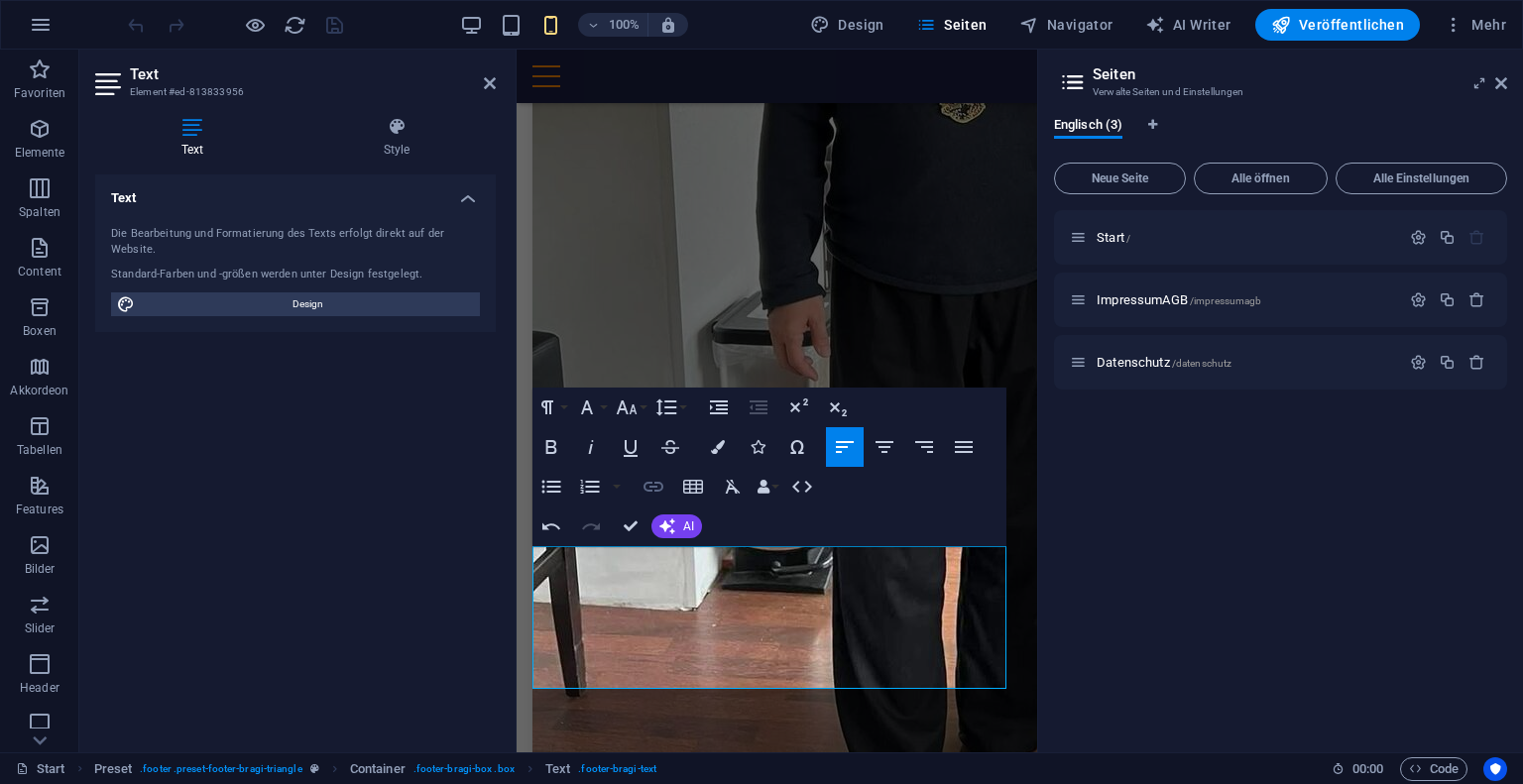 click 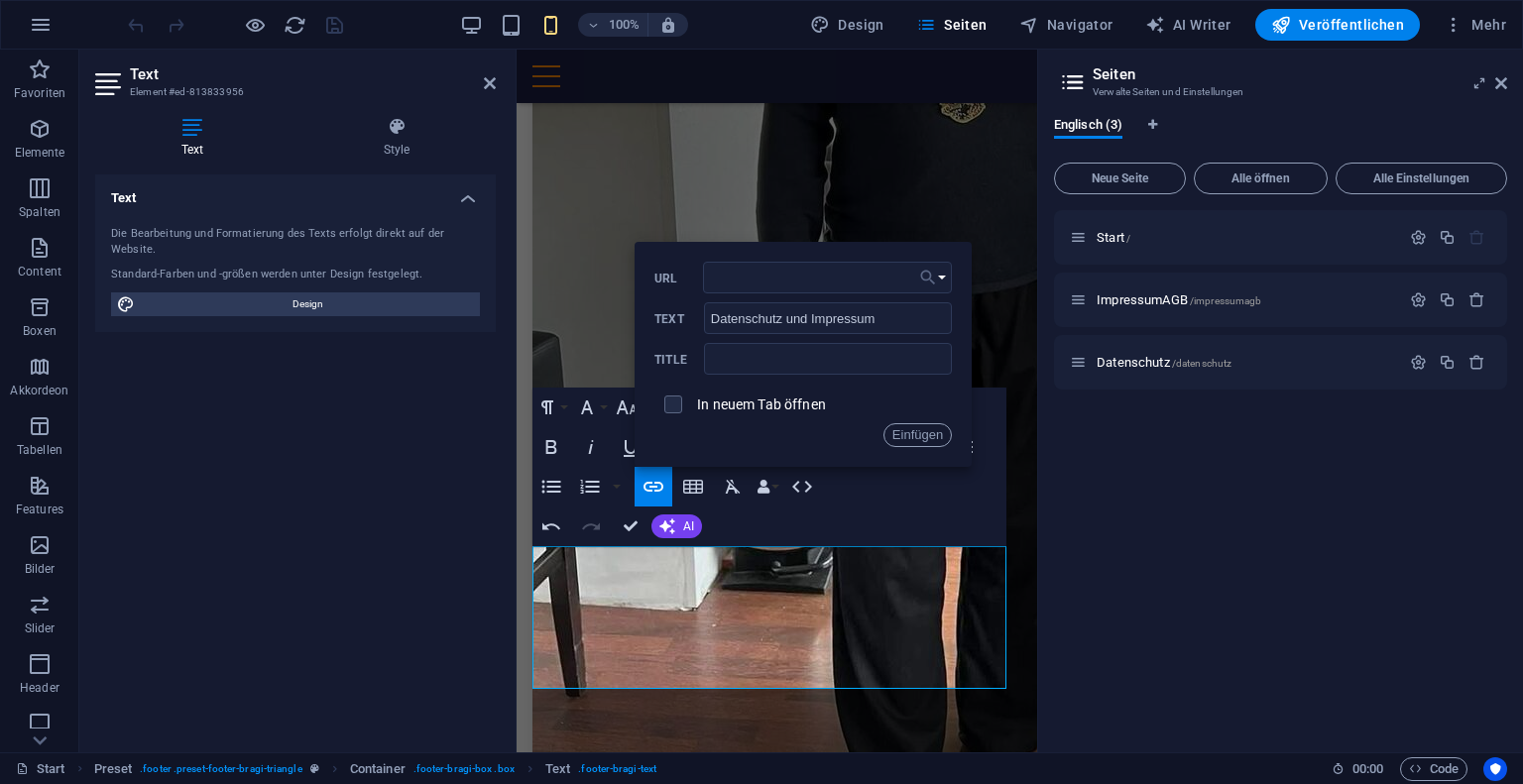 click on "Einen Link auswählen" at bounding box center [933, 278] 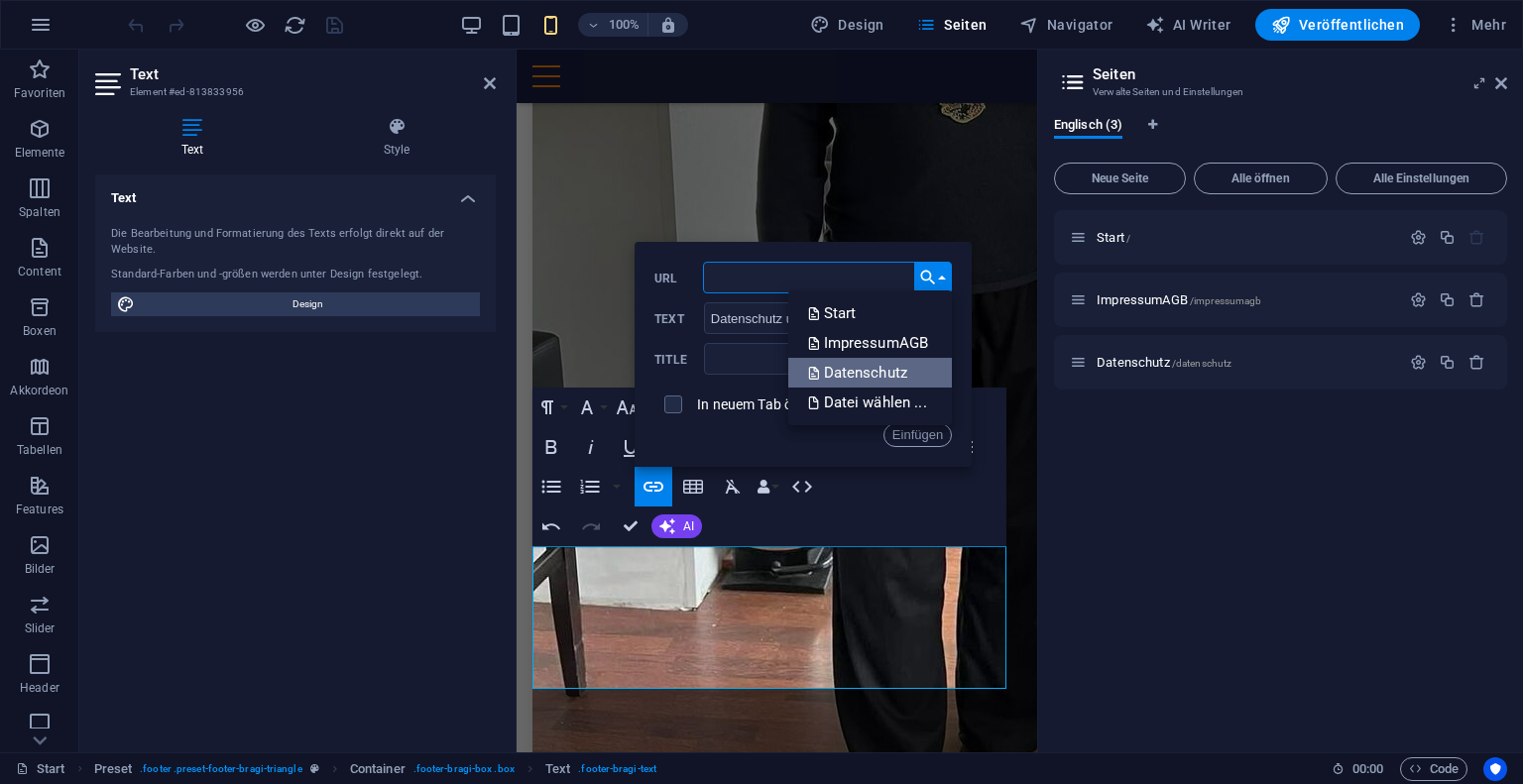 click on "Datenschutz" at bounding box center (860, 373) 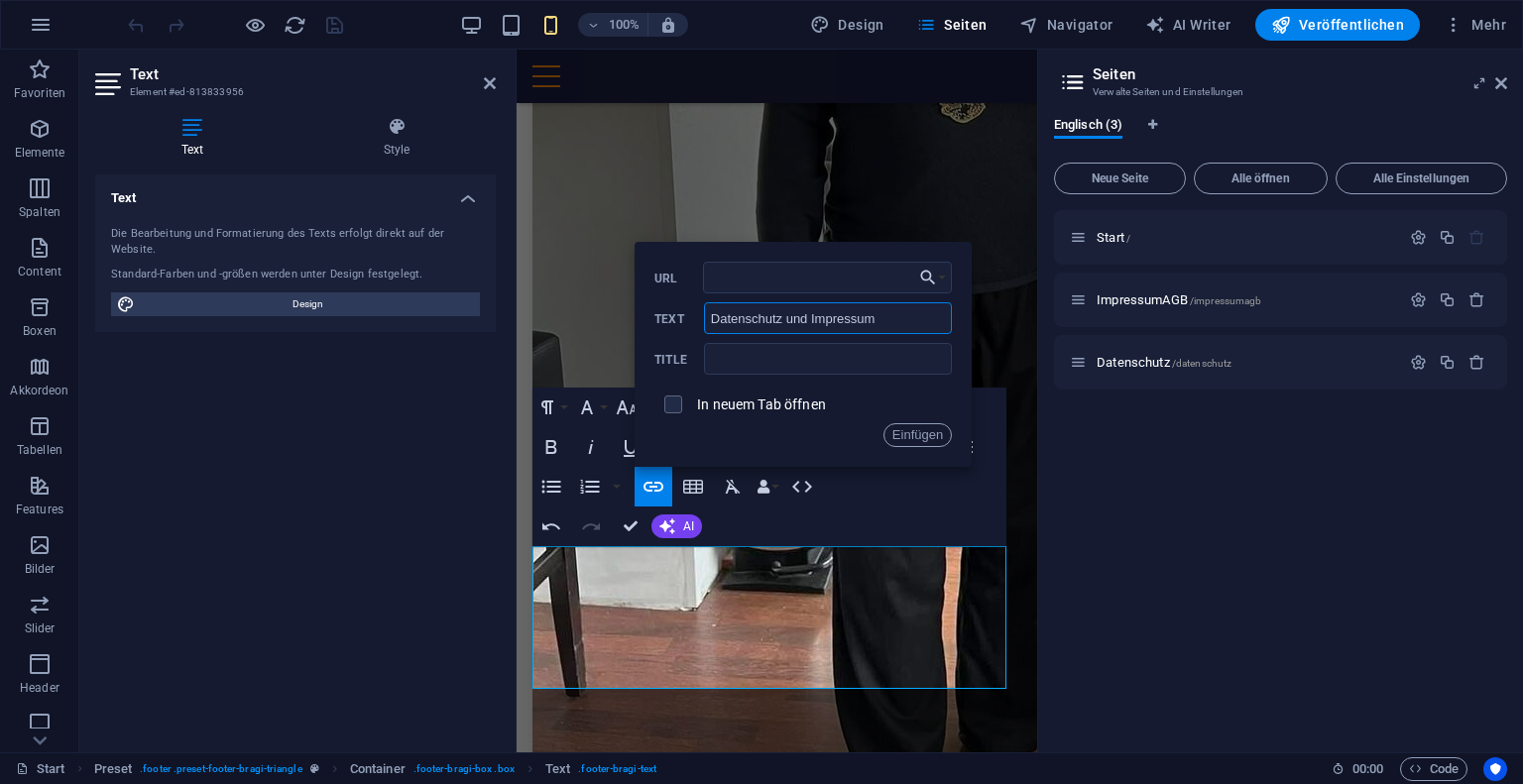drag, startPoint x: 873, startPoint y: 313, endPoint x: 781, endPoint y: 314, distance: 92.00543 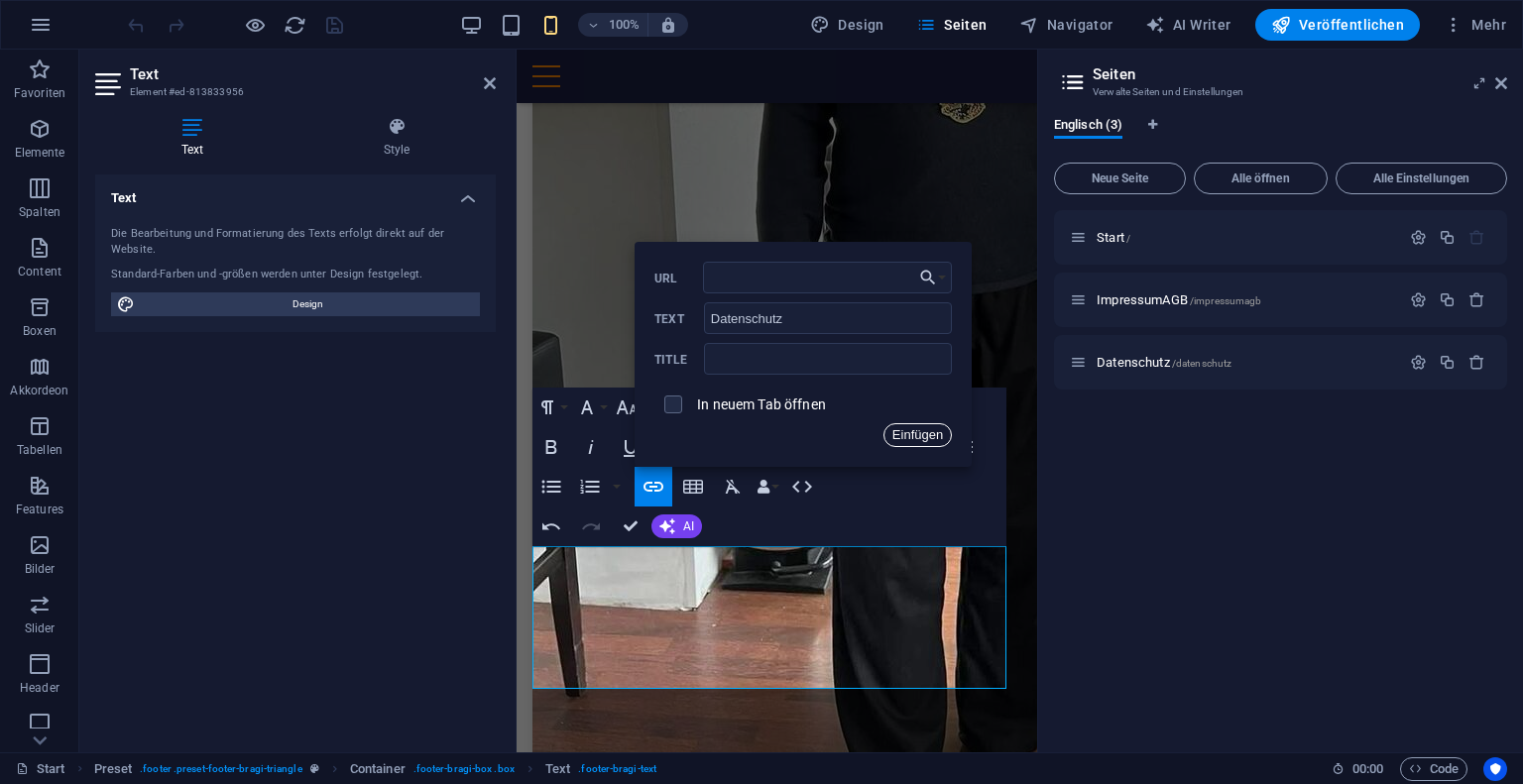 click on "Einfügen" at bounding box center [917, 435] 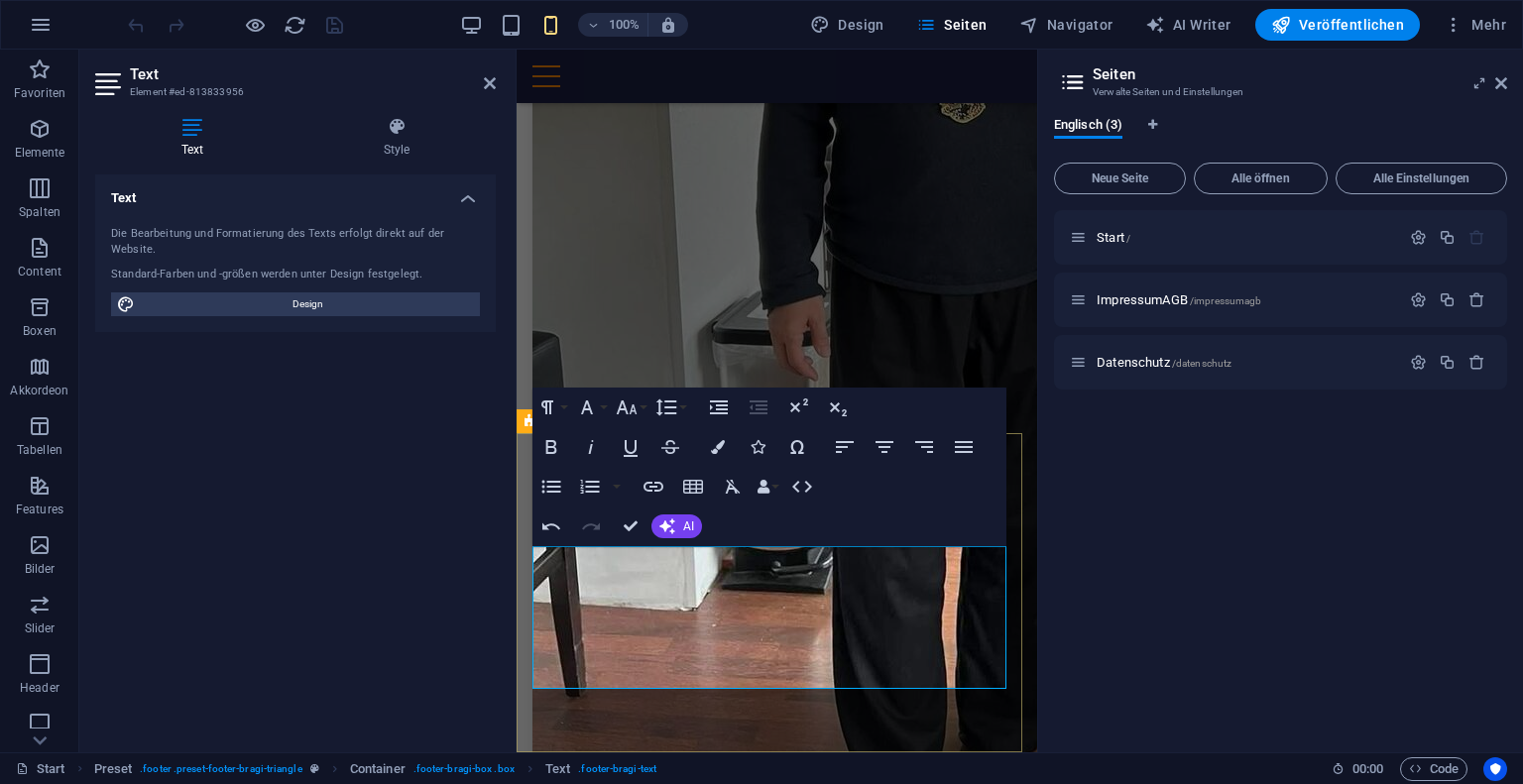 click on "AGB" at bounding box center [547, 1797] 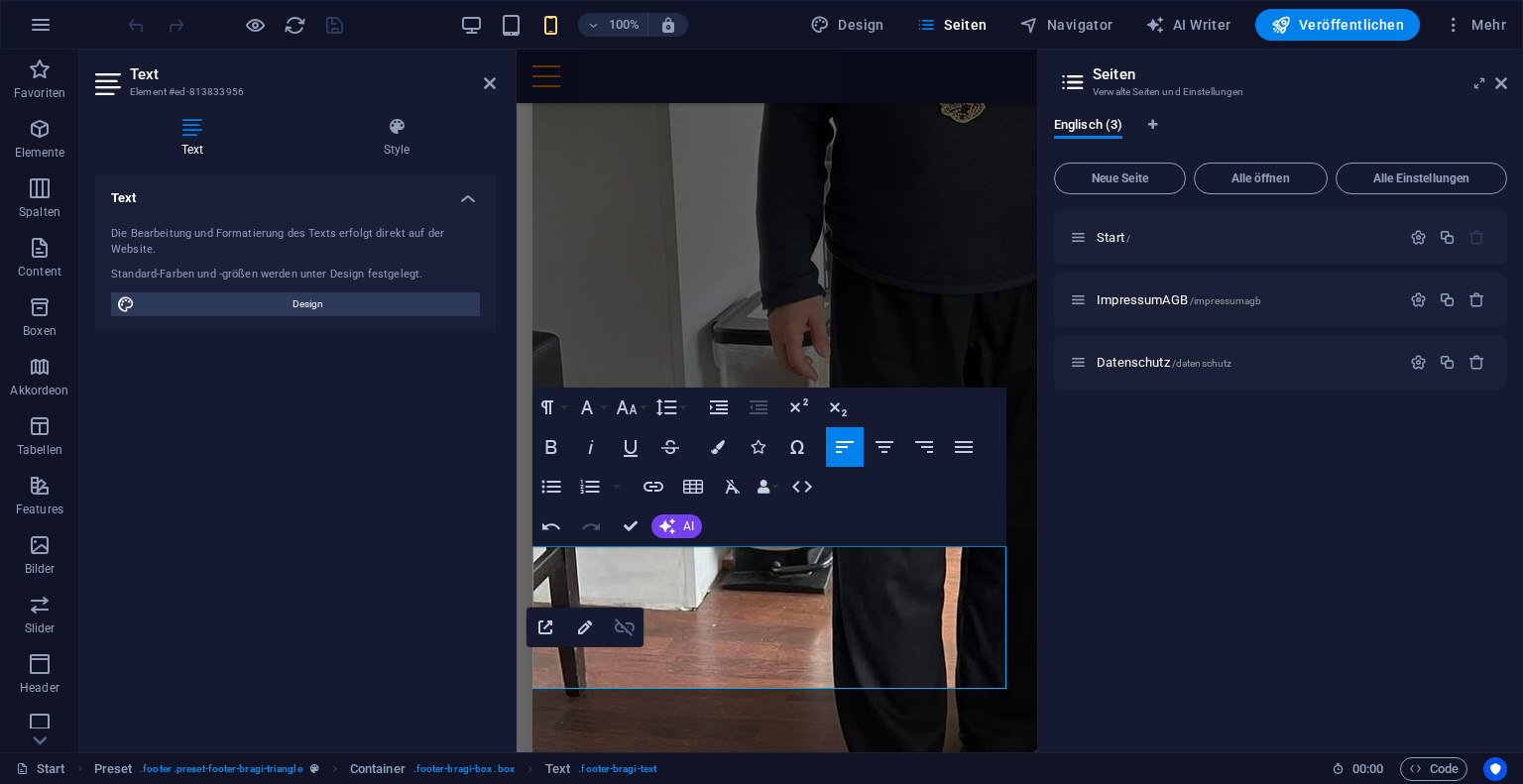 click 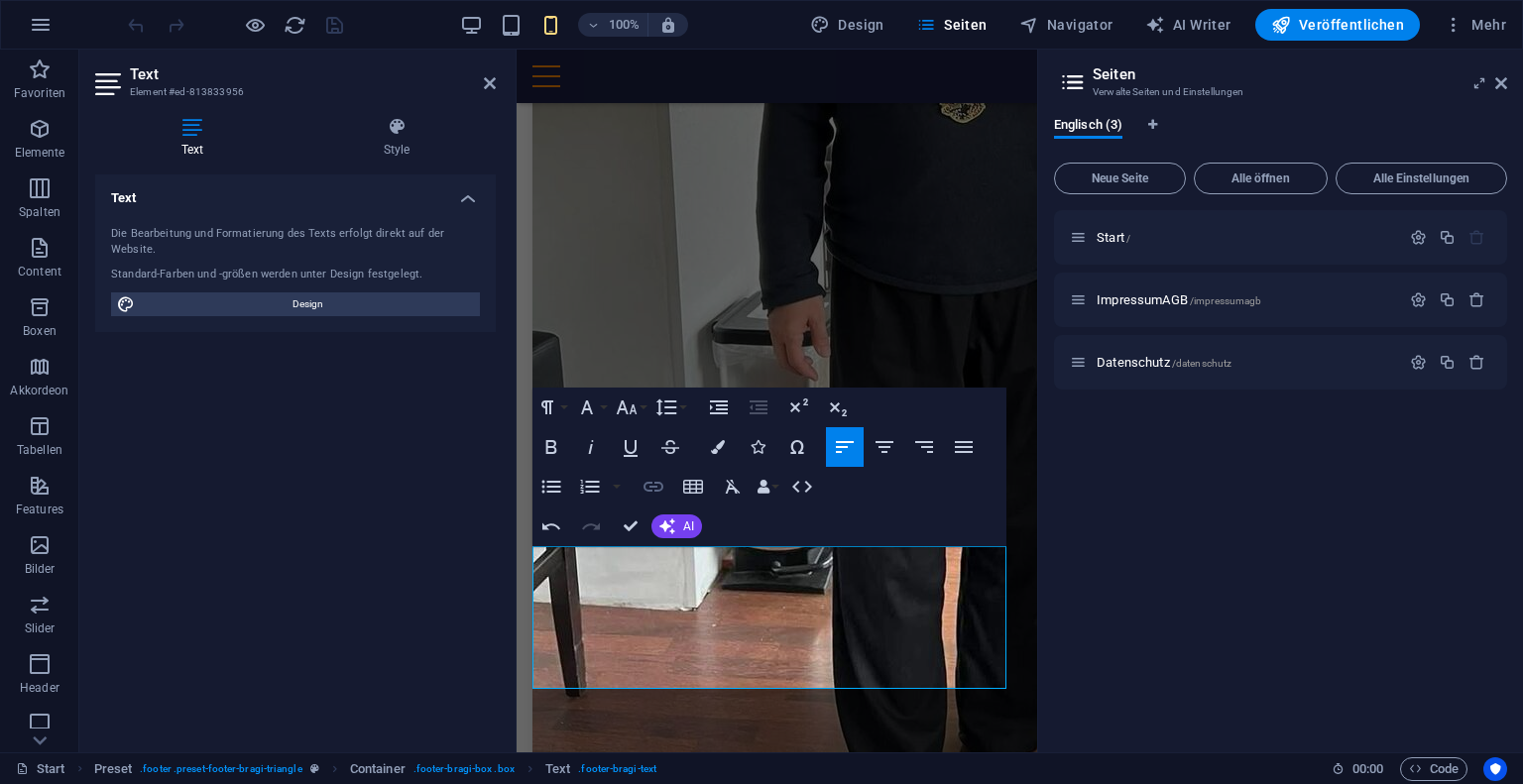 click 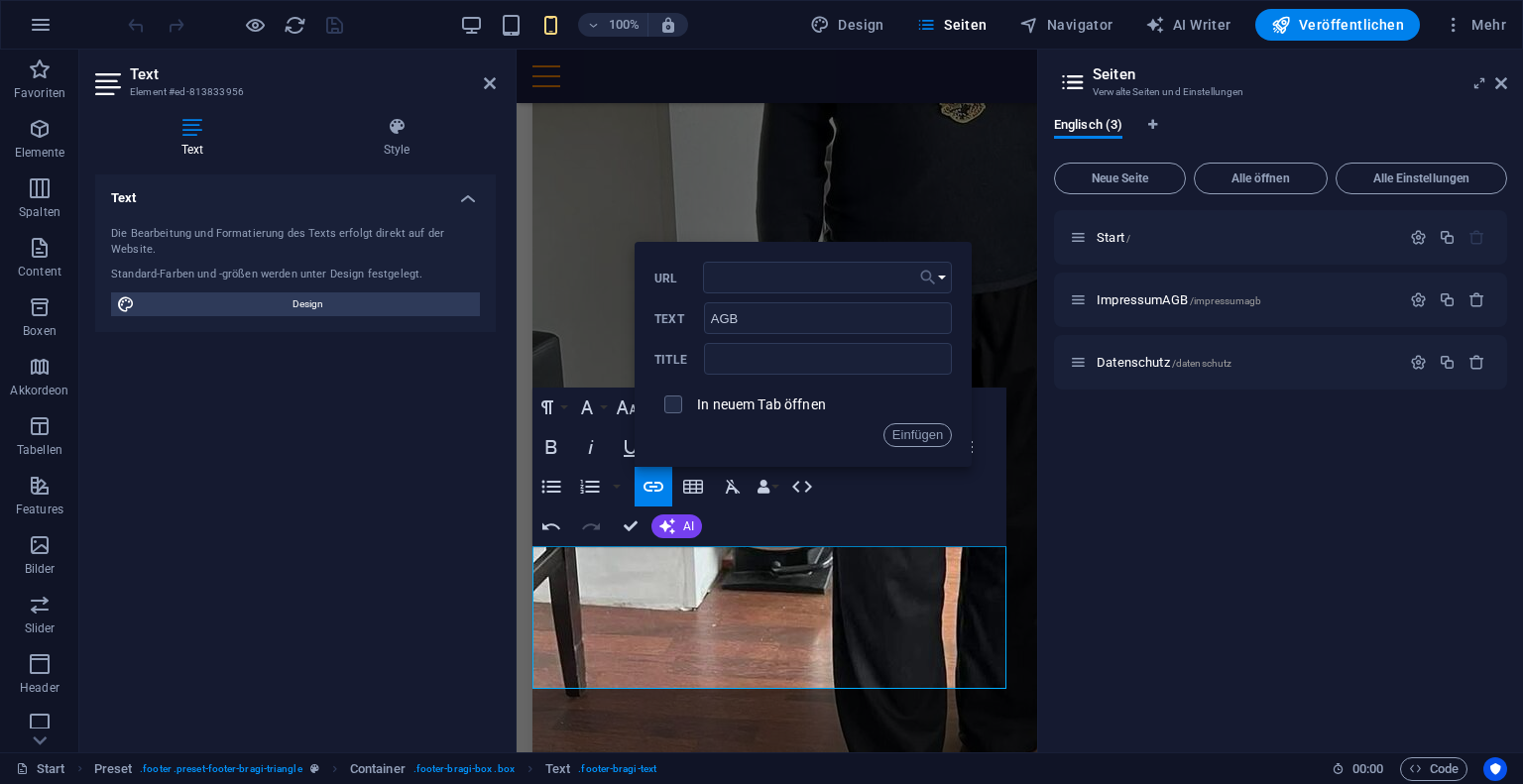 click on "Einen Link auswählen" at bounding box center [933, 278] 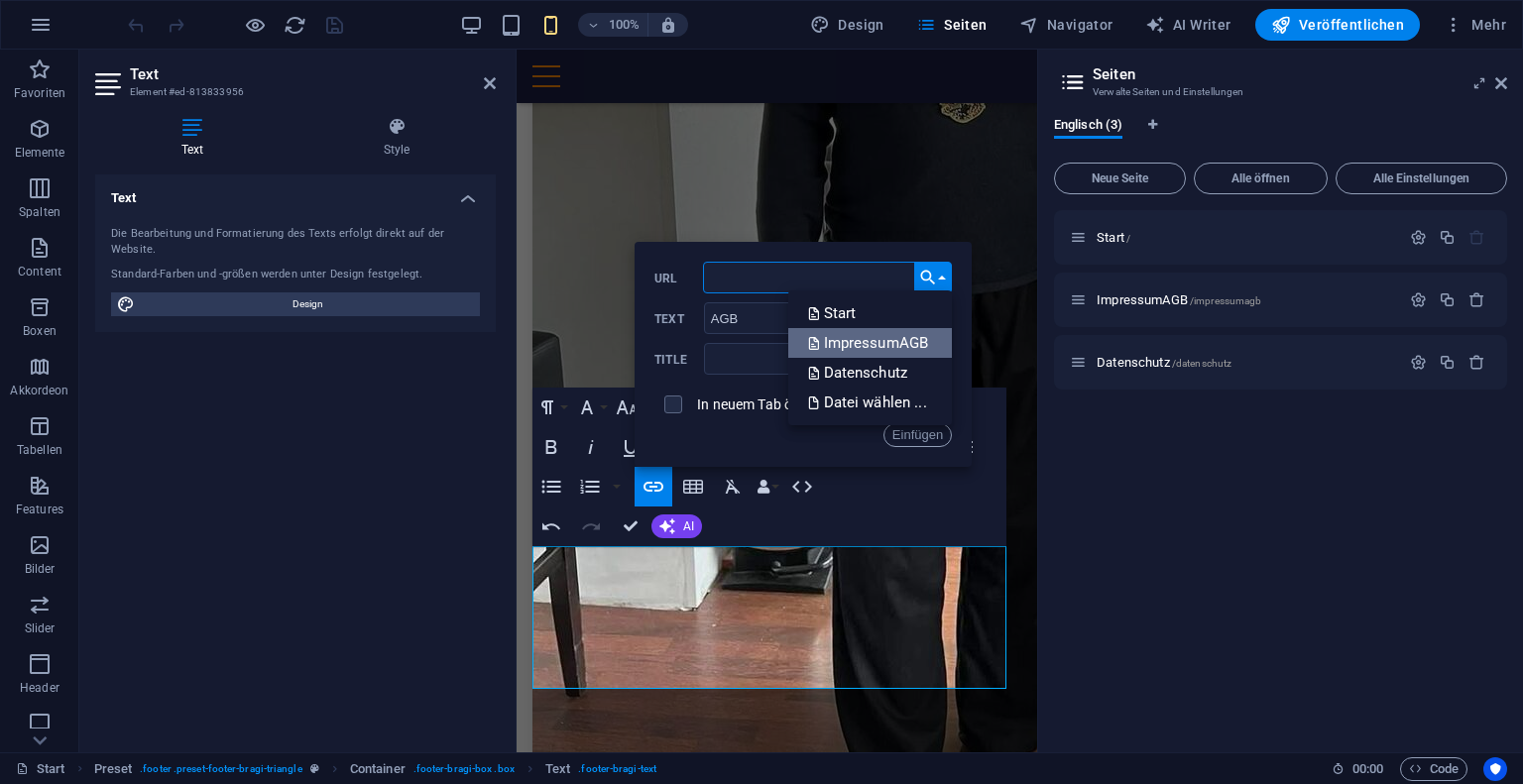 click on "ImpressumAGB" at bounding box center [871, 343] 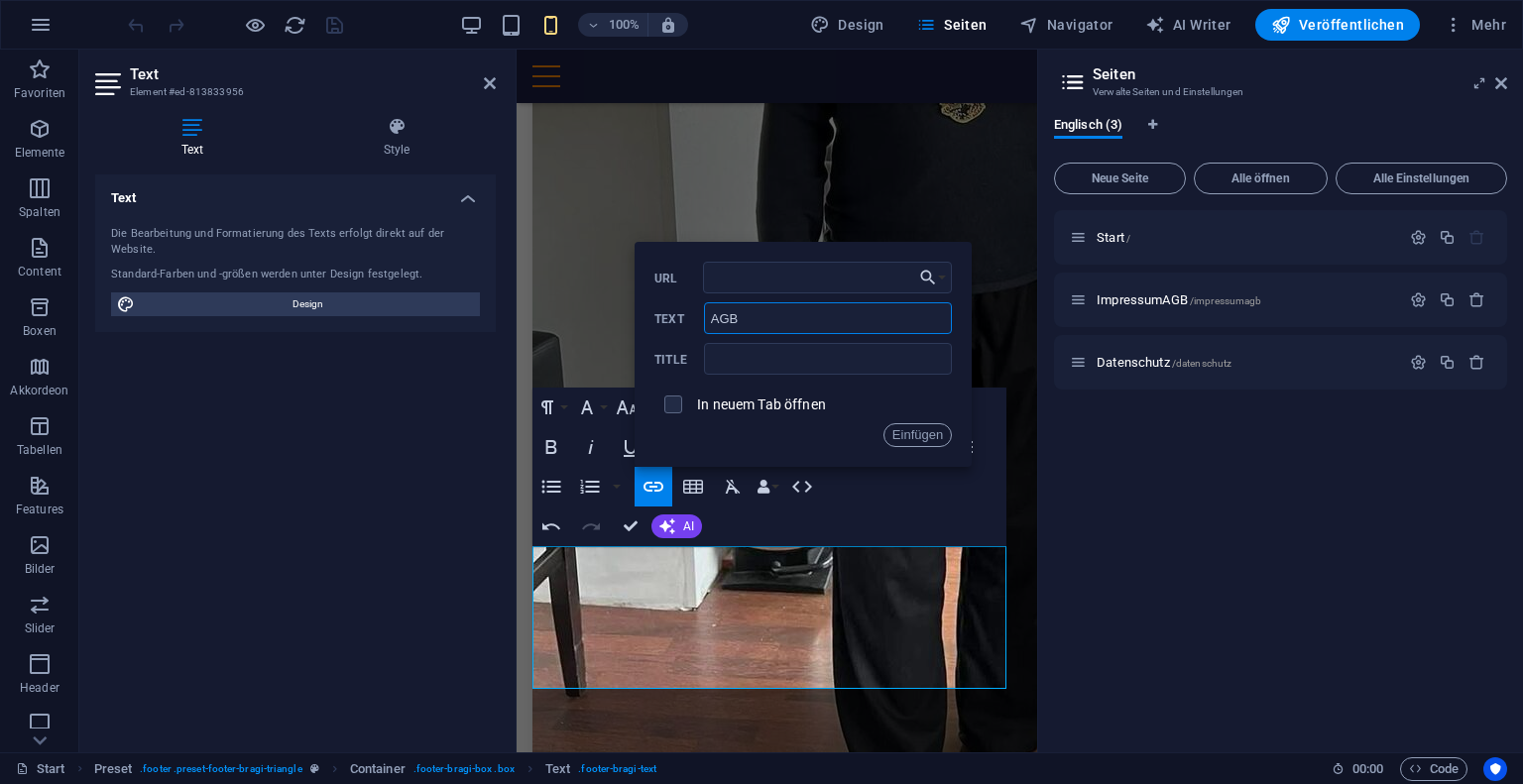 click on "AGB" at bounding box center [828, 318] 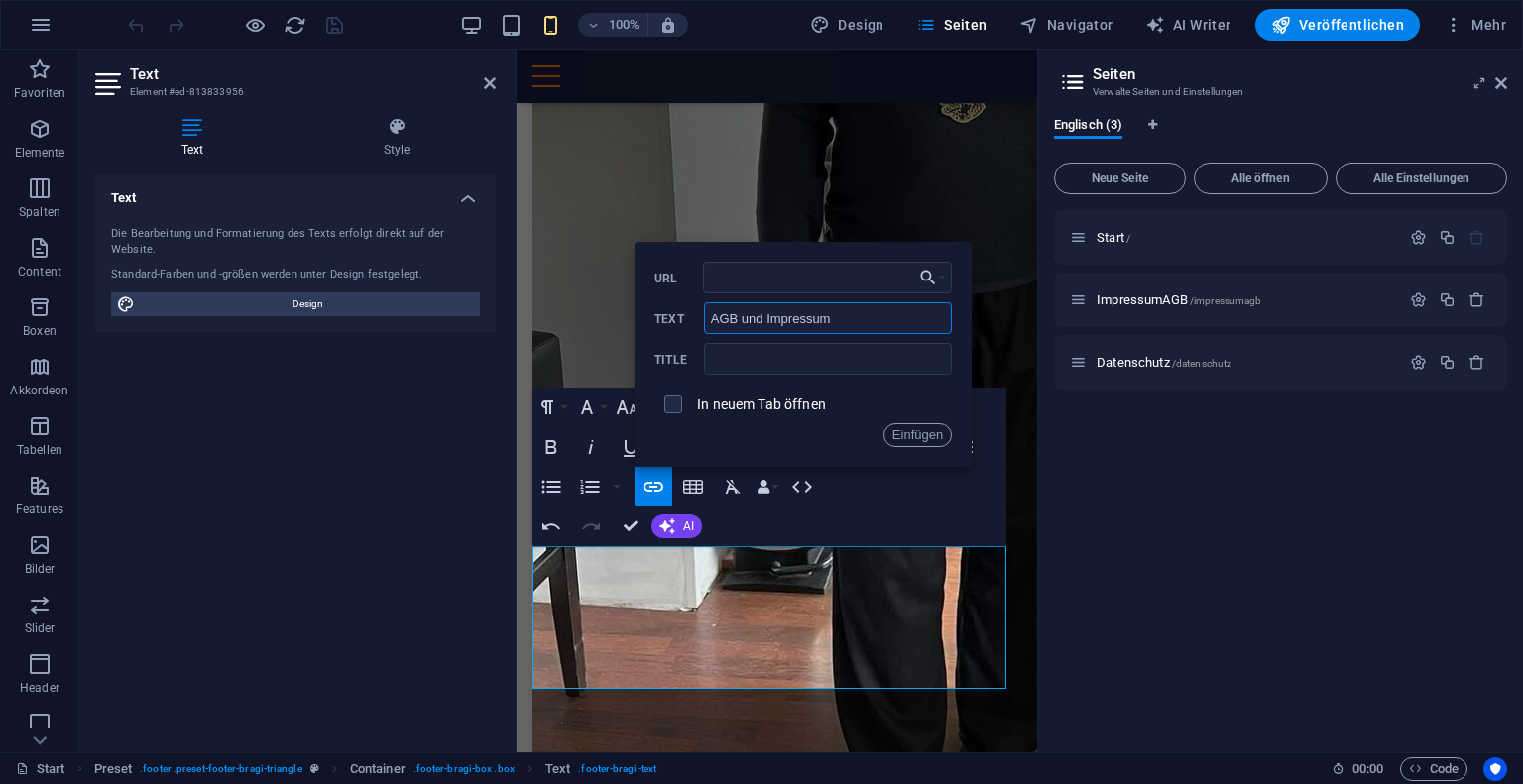 type on "AGB und Impressum" 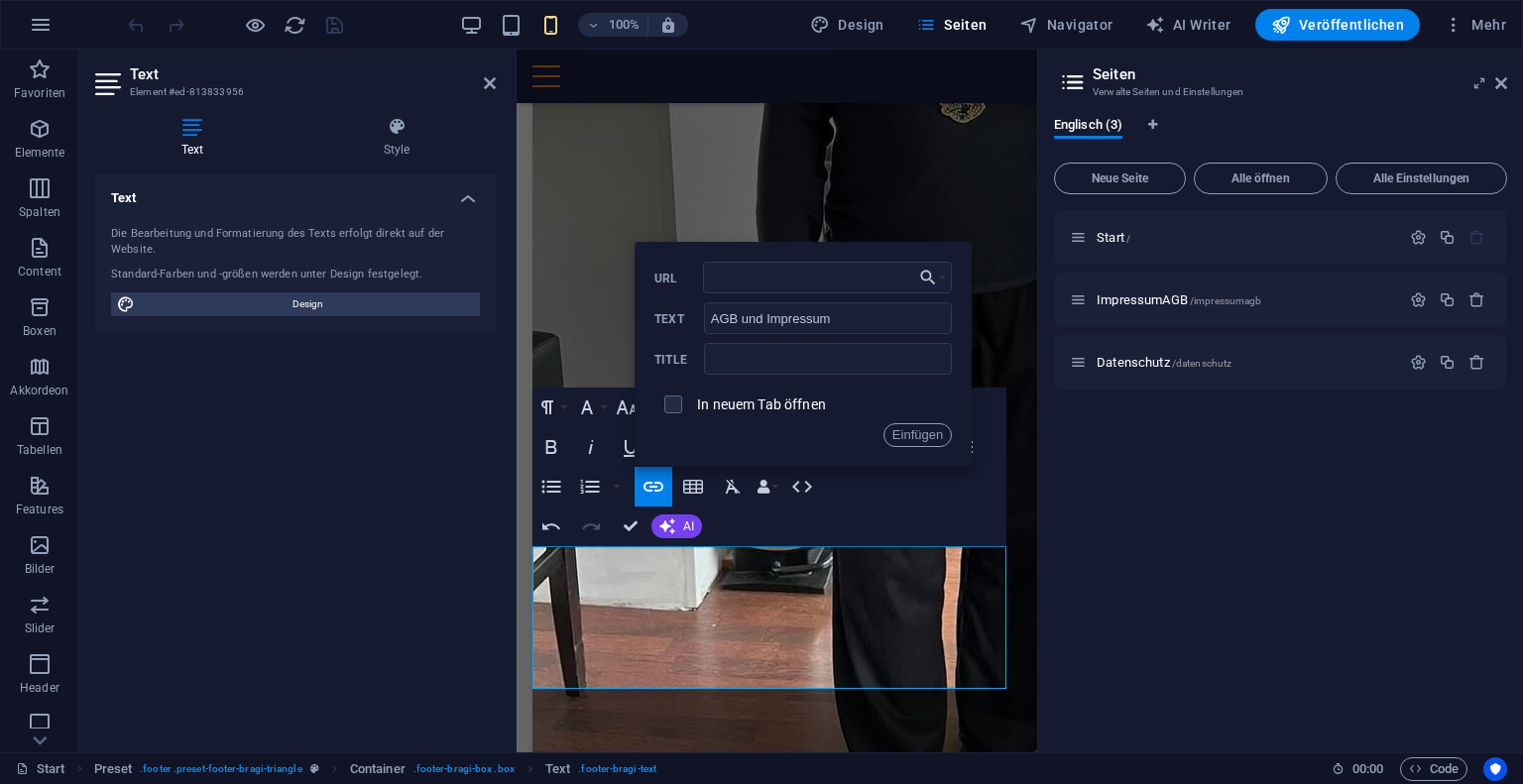 click on "In neuem Tab öffnen" at bounding box center [762, 404] 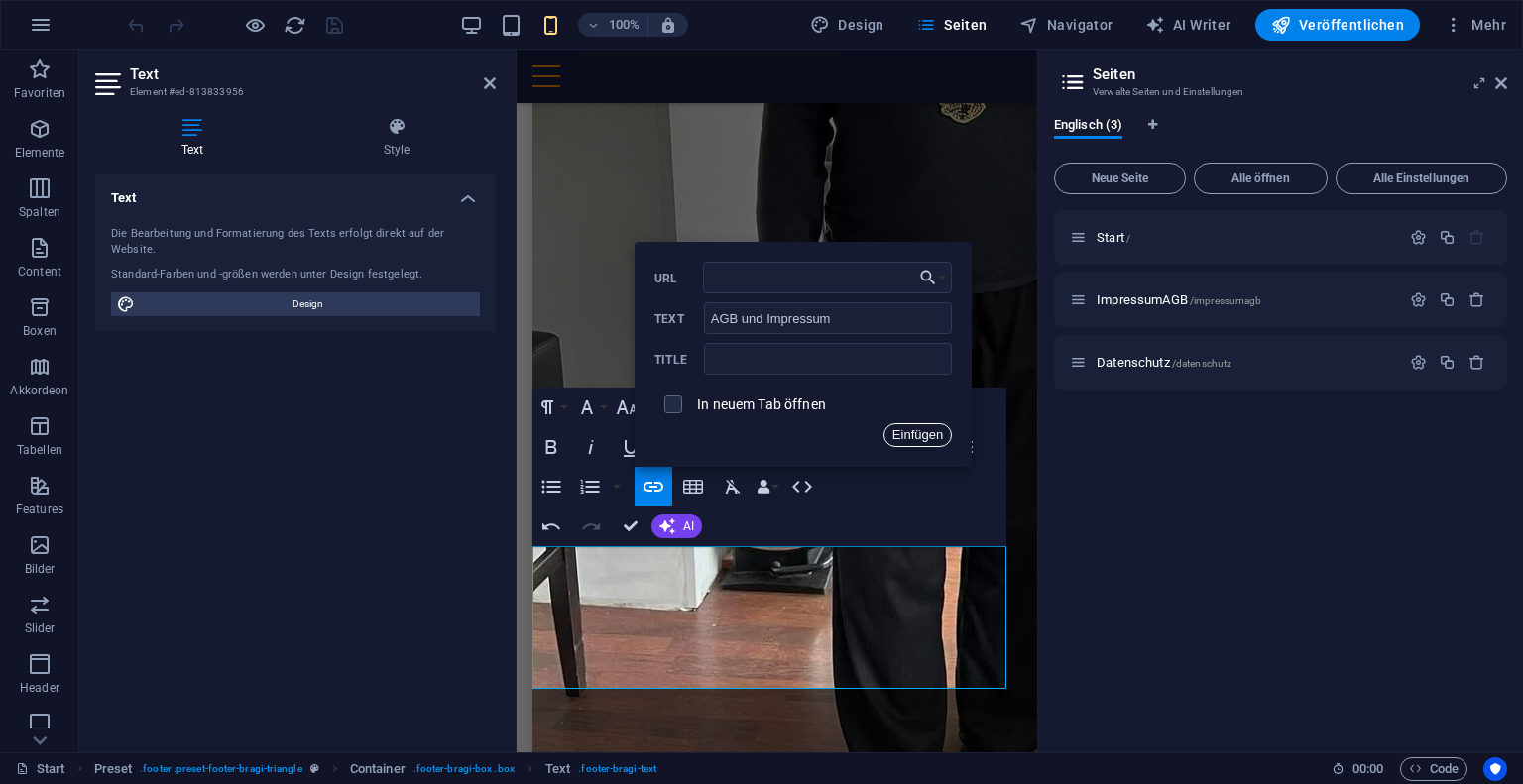click on "Einfügen" at bounding box center [917, 435] 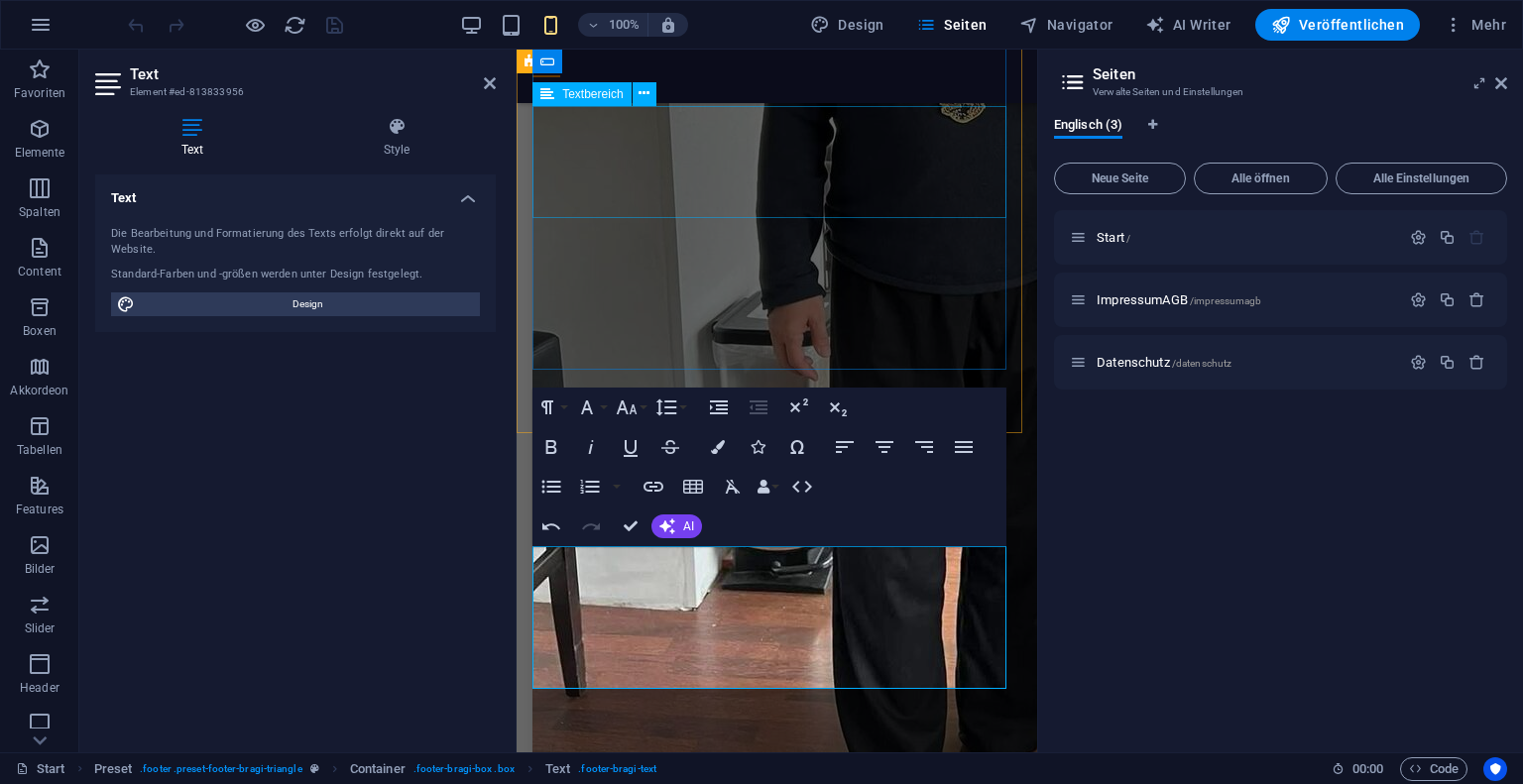 click at bounding box center (776, 1278) 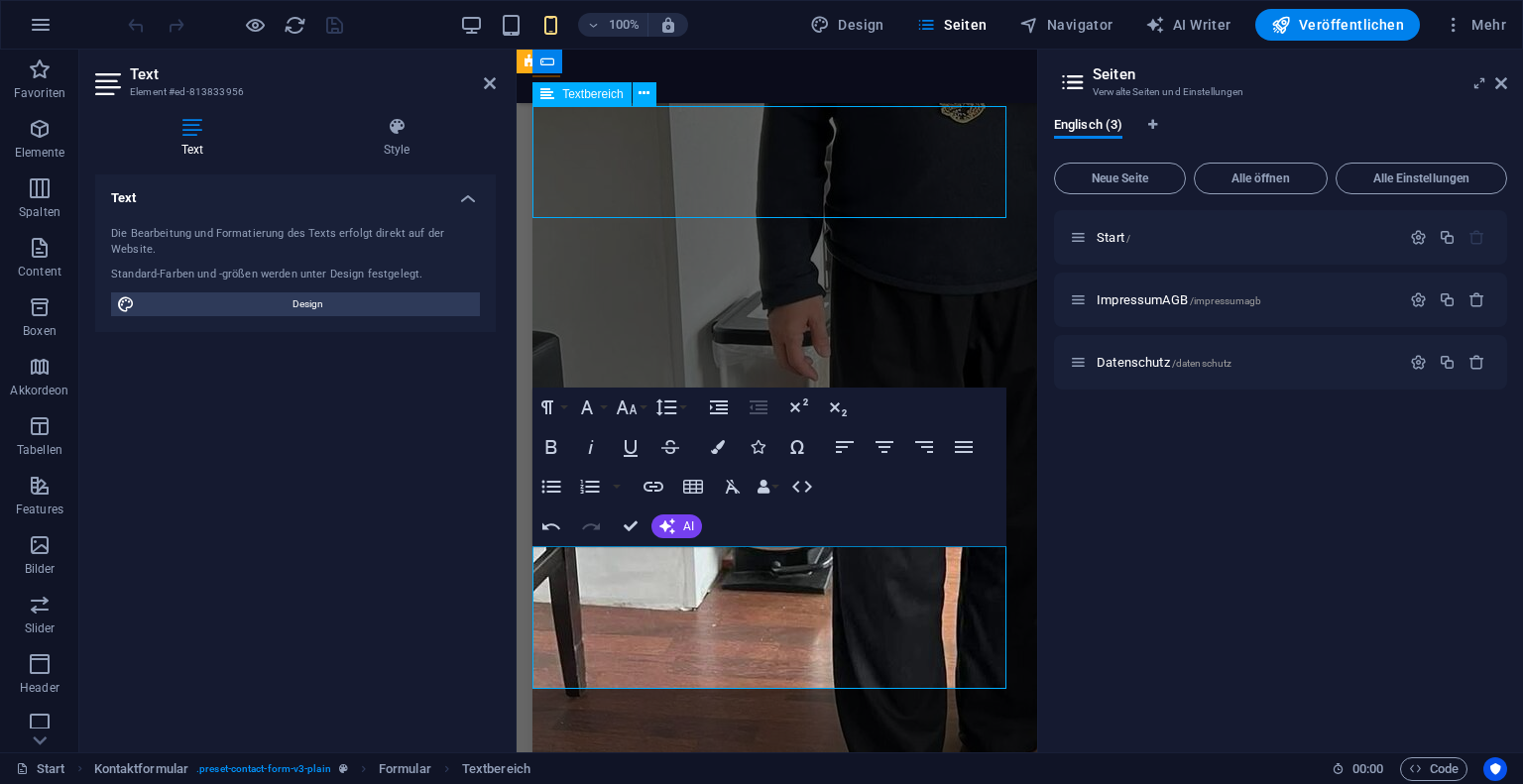 scroll, scrollTop: 6817, scrollLeft: 0, axis: vertical 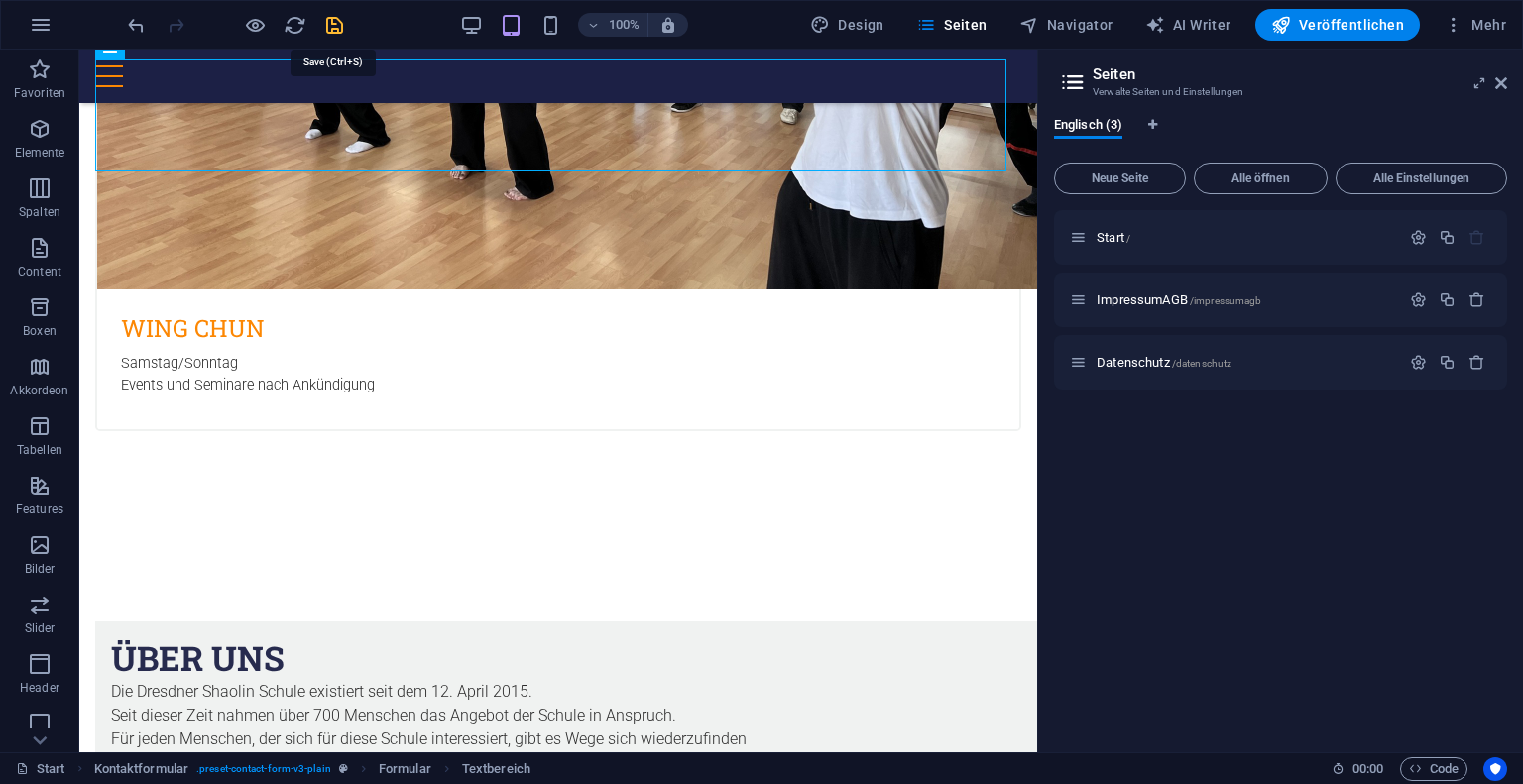 click at bounding box center (334, 25) 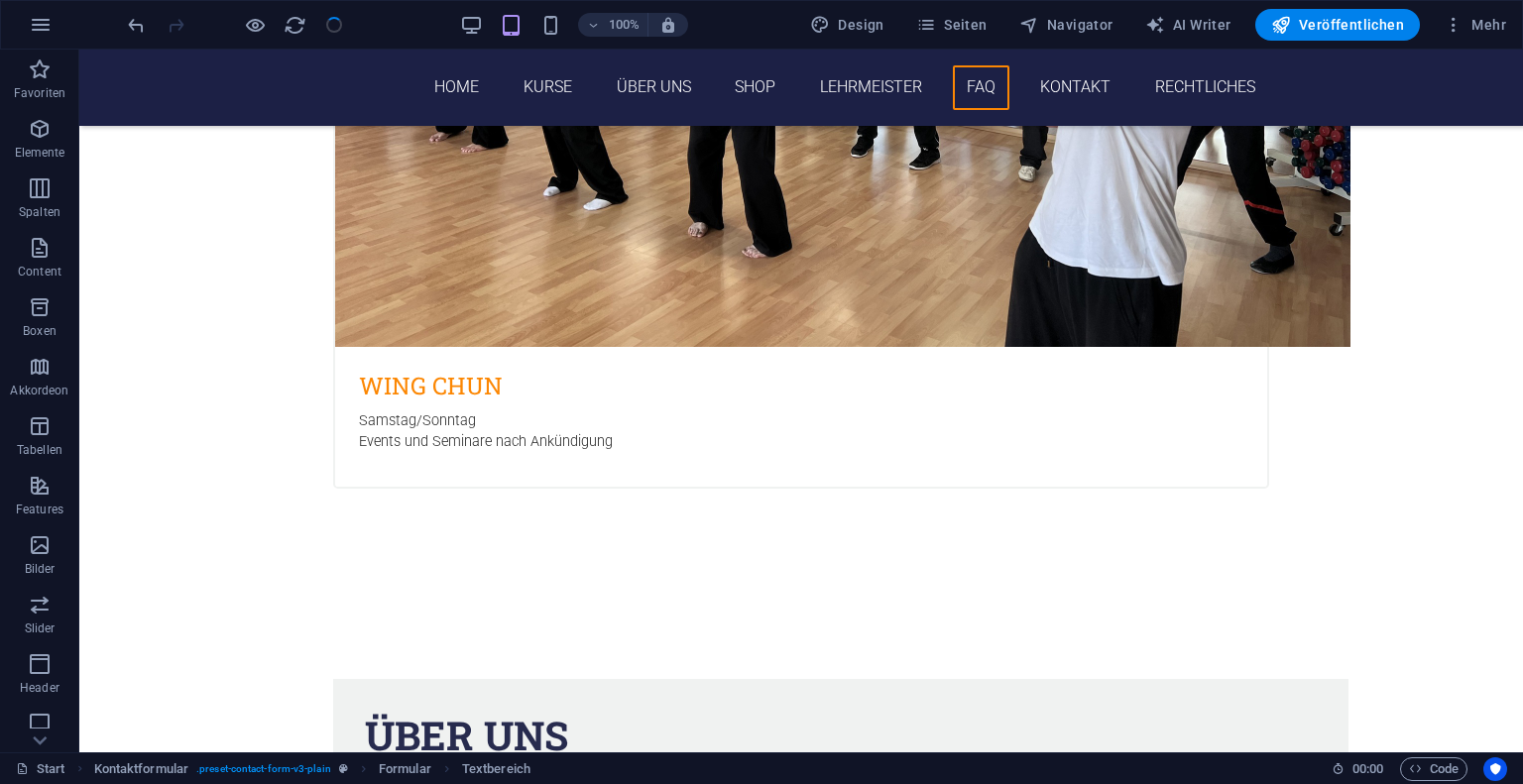 scroll, scrollTop: 6851, scrollLeft: 0, axis: vertical 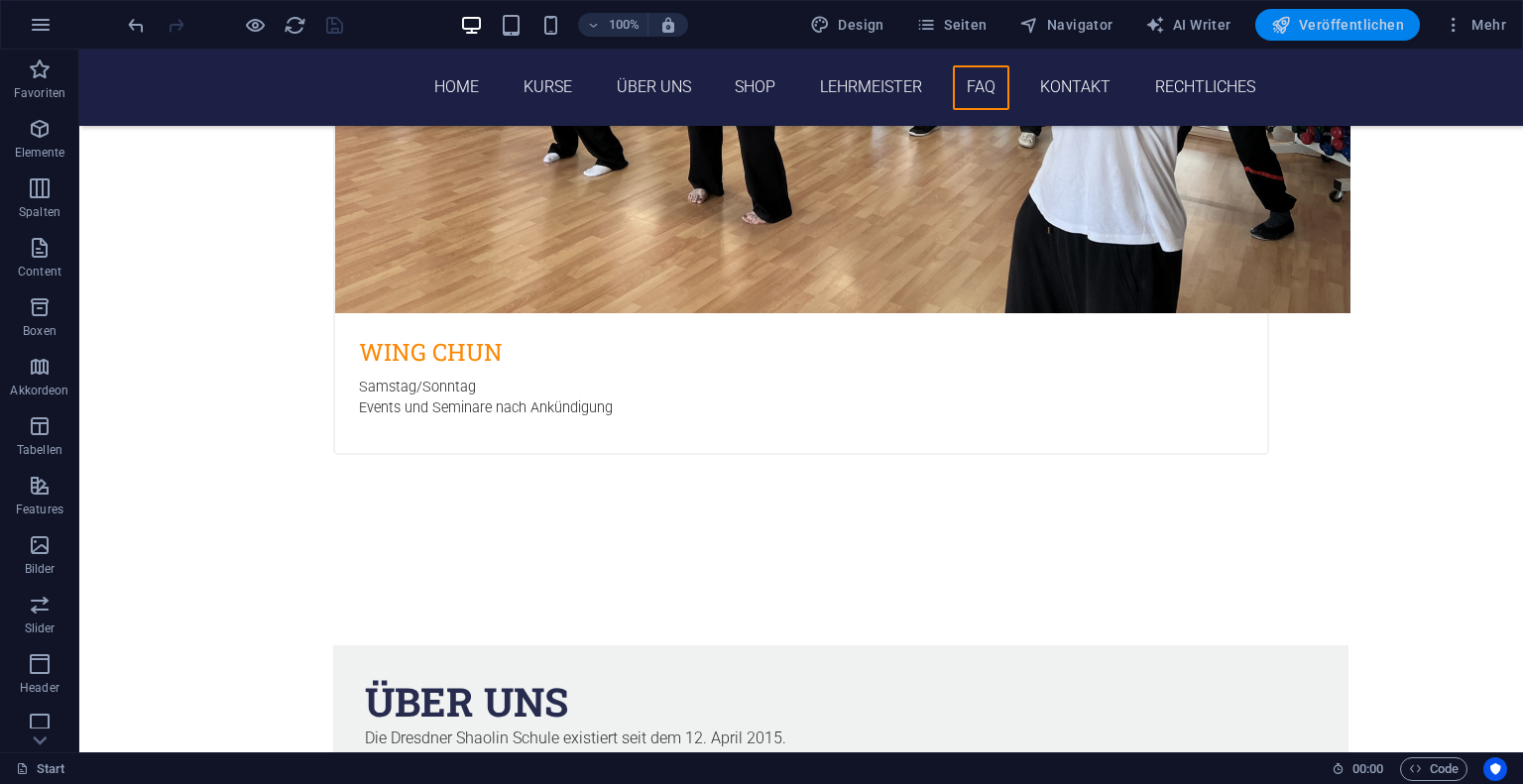 click on "Veröffentlichen" at bounding box center (1338, 25) 